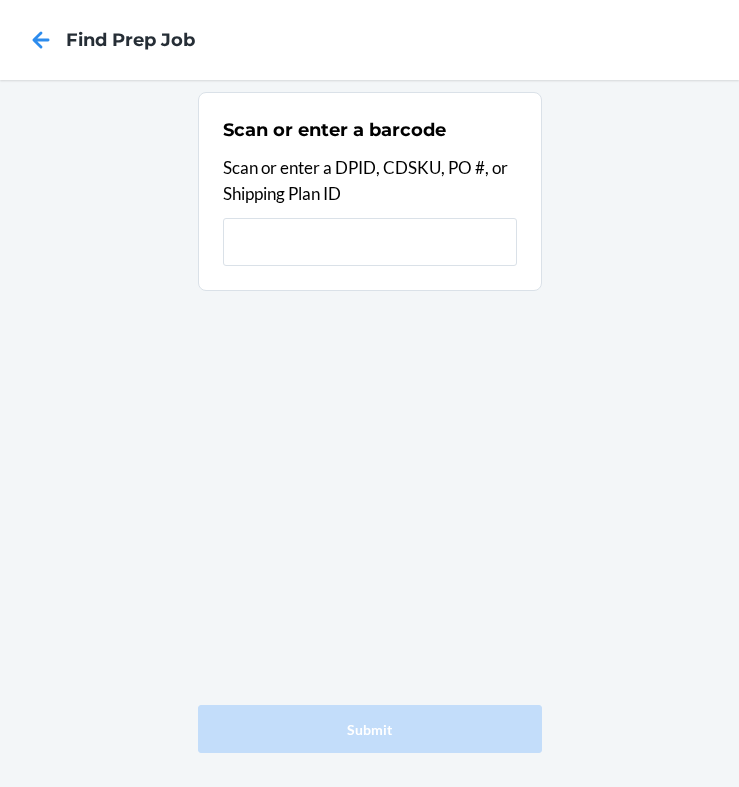 scroll, scrollTop: 0, scrollLeft: 0, axis: both 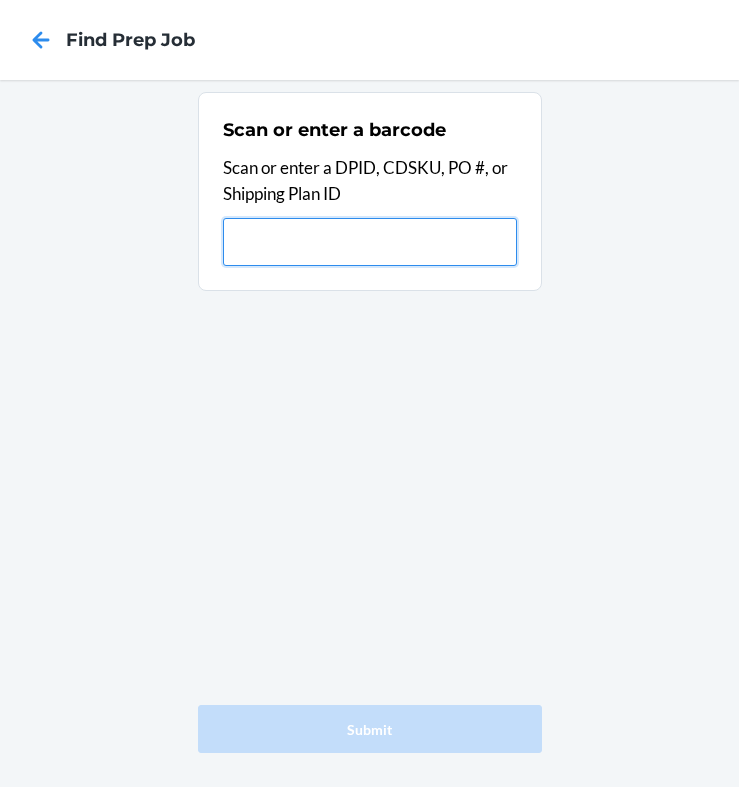 click at bounding box center (370, 242) 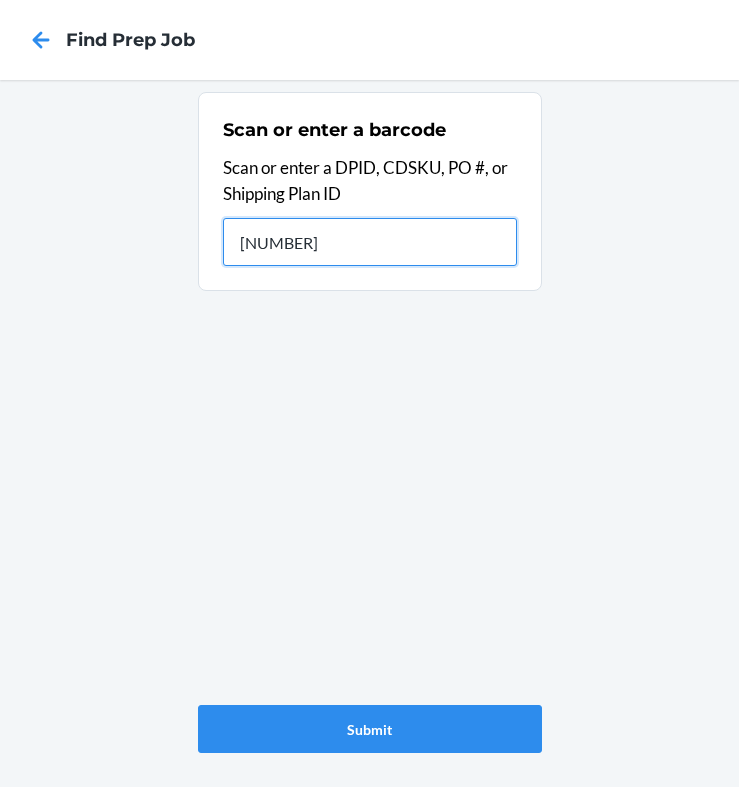 type on "9869709" 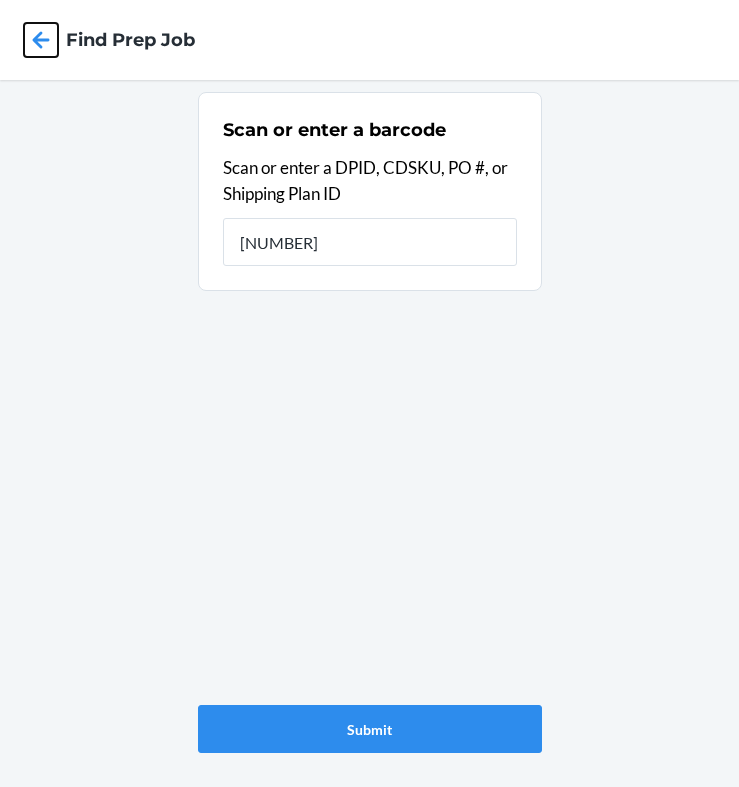 click 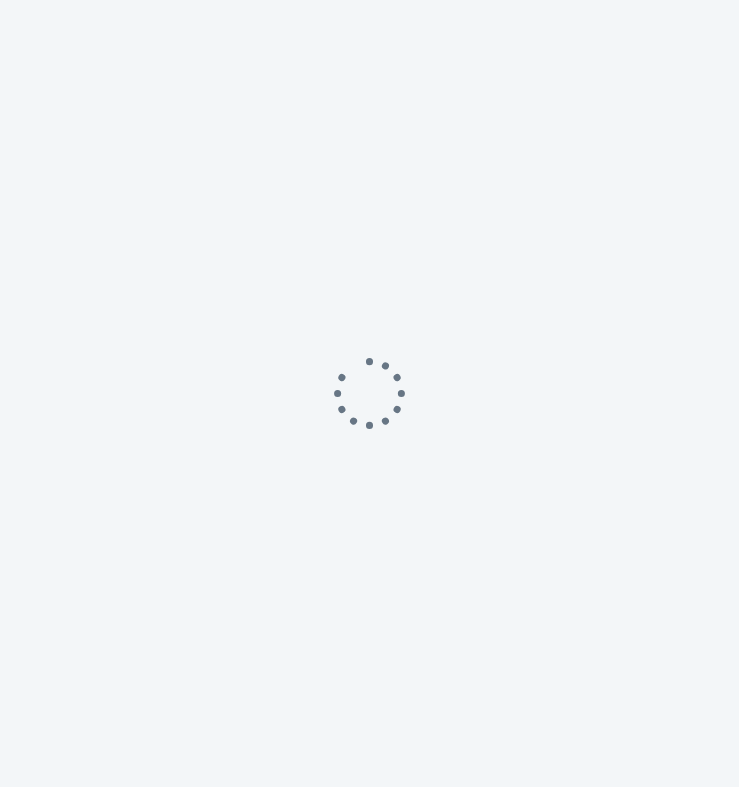 scroll, scrollTop: 0, scrollLeft: 0, axis: both 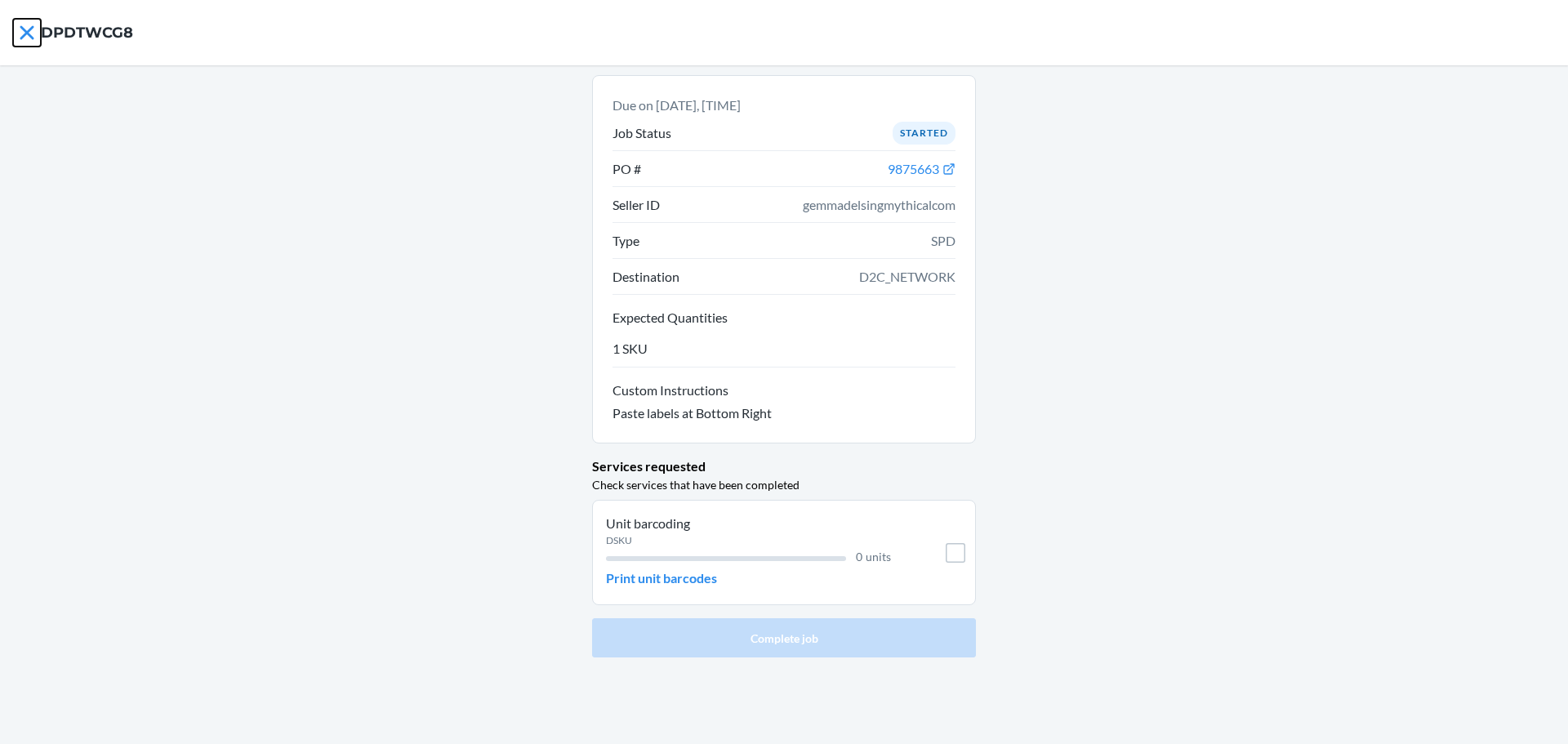 click 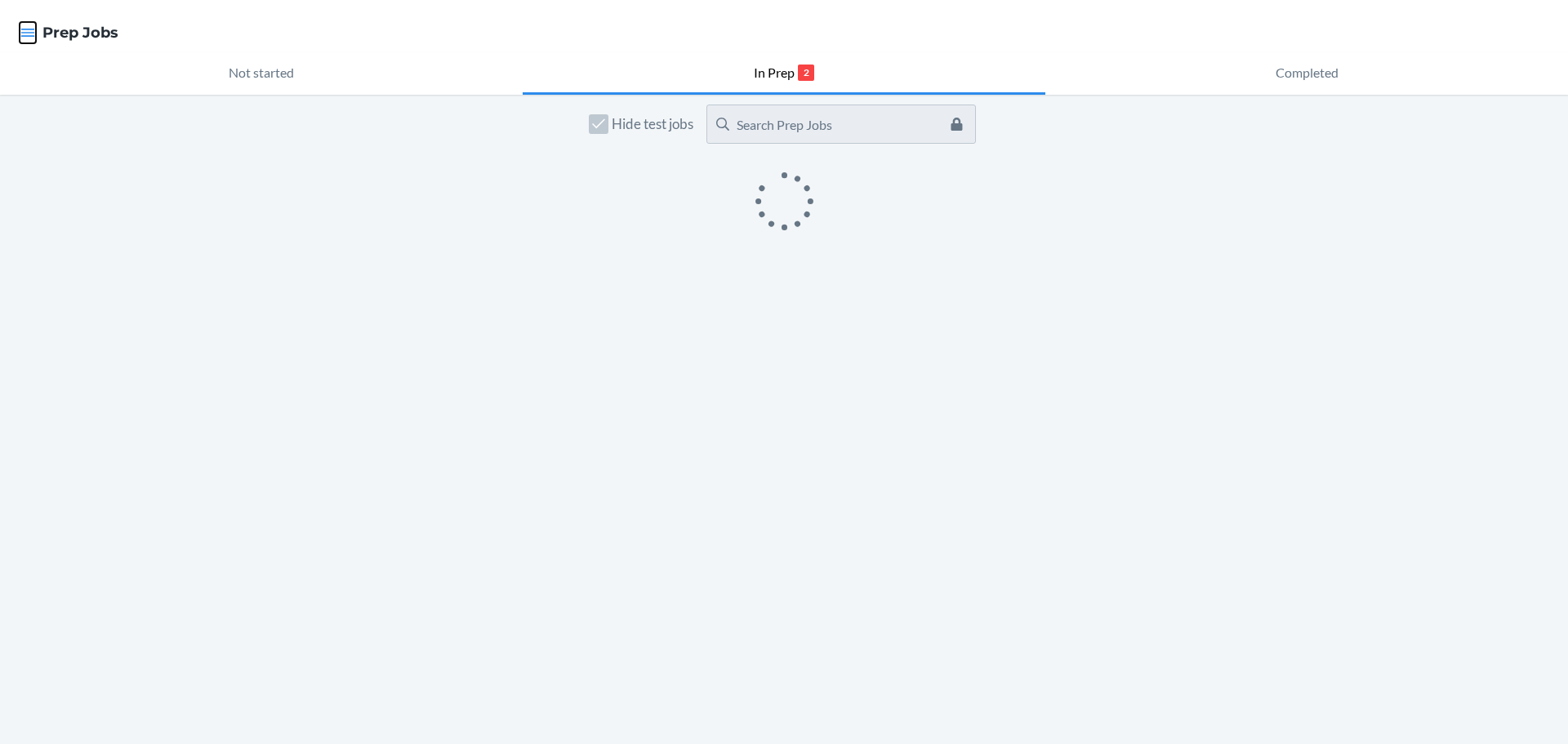 click 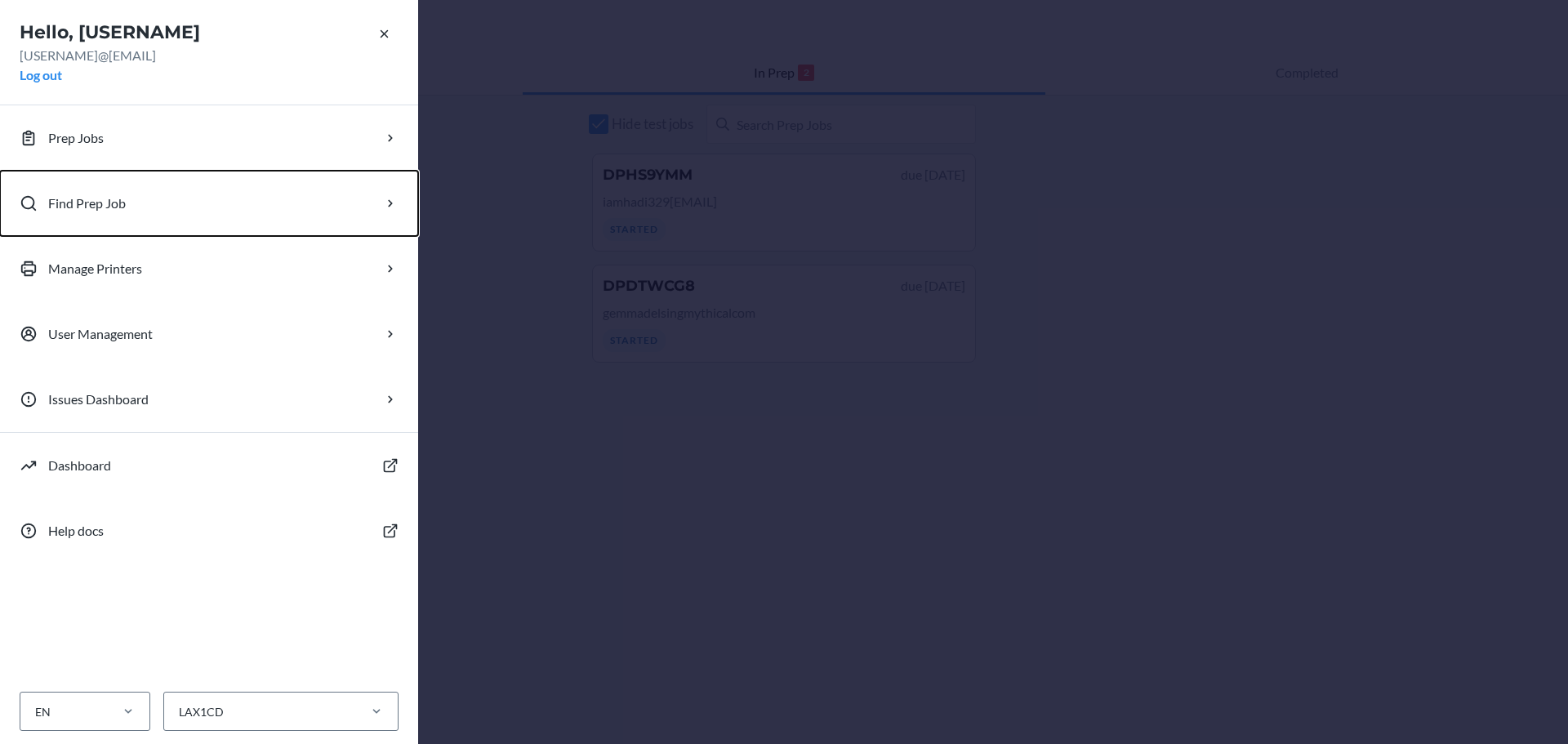click on "Find Prep Job" at bounding box center (209, 203) 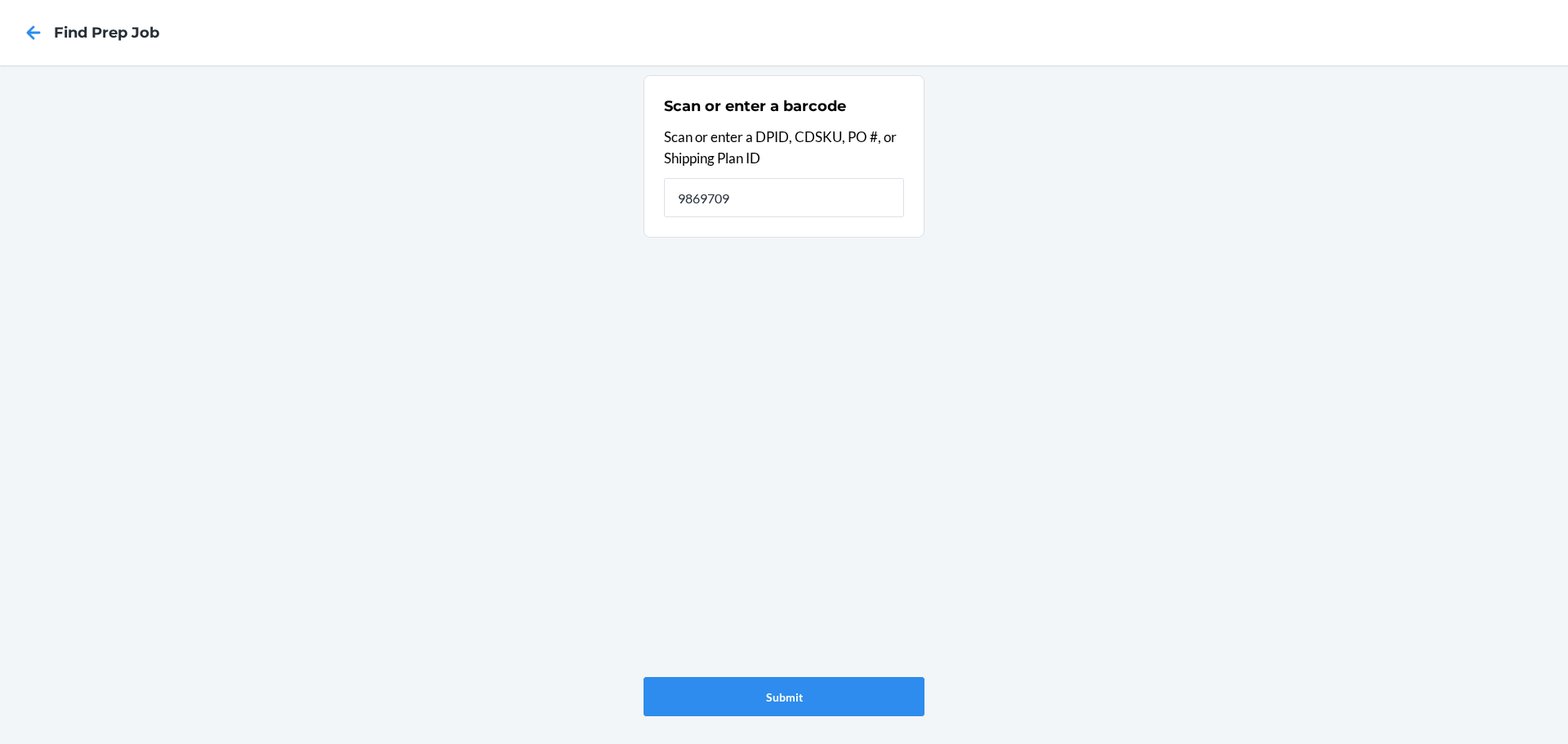 type on "[NUMBER]" 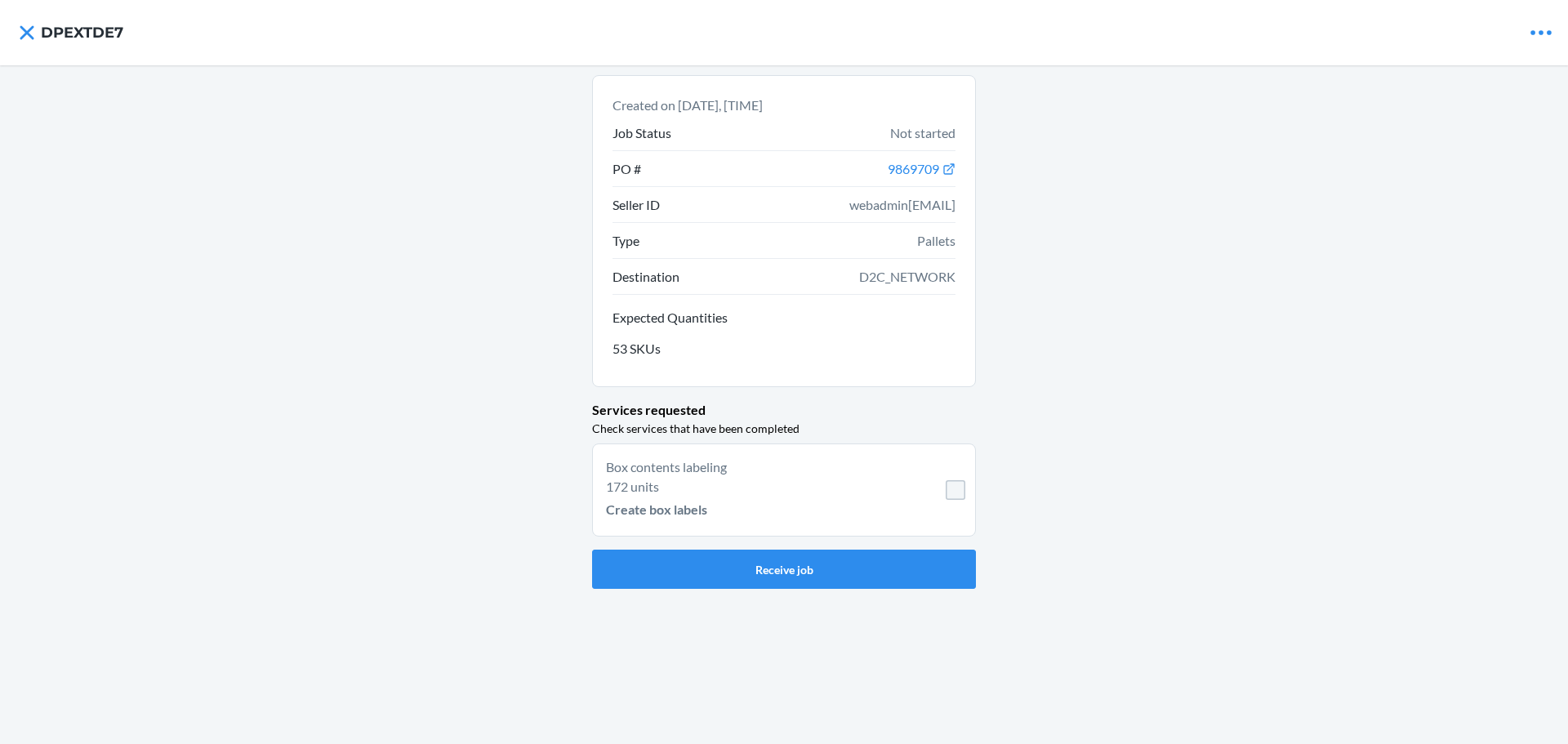 click on "Box contents labeling 172 units Create box labels" at bounding box center (748, 490) 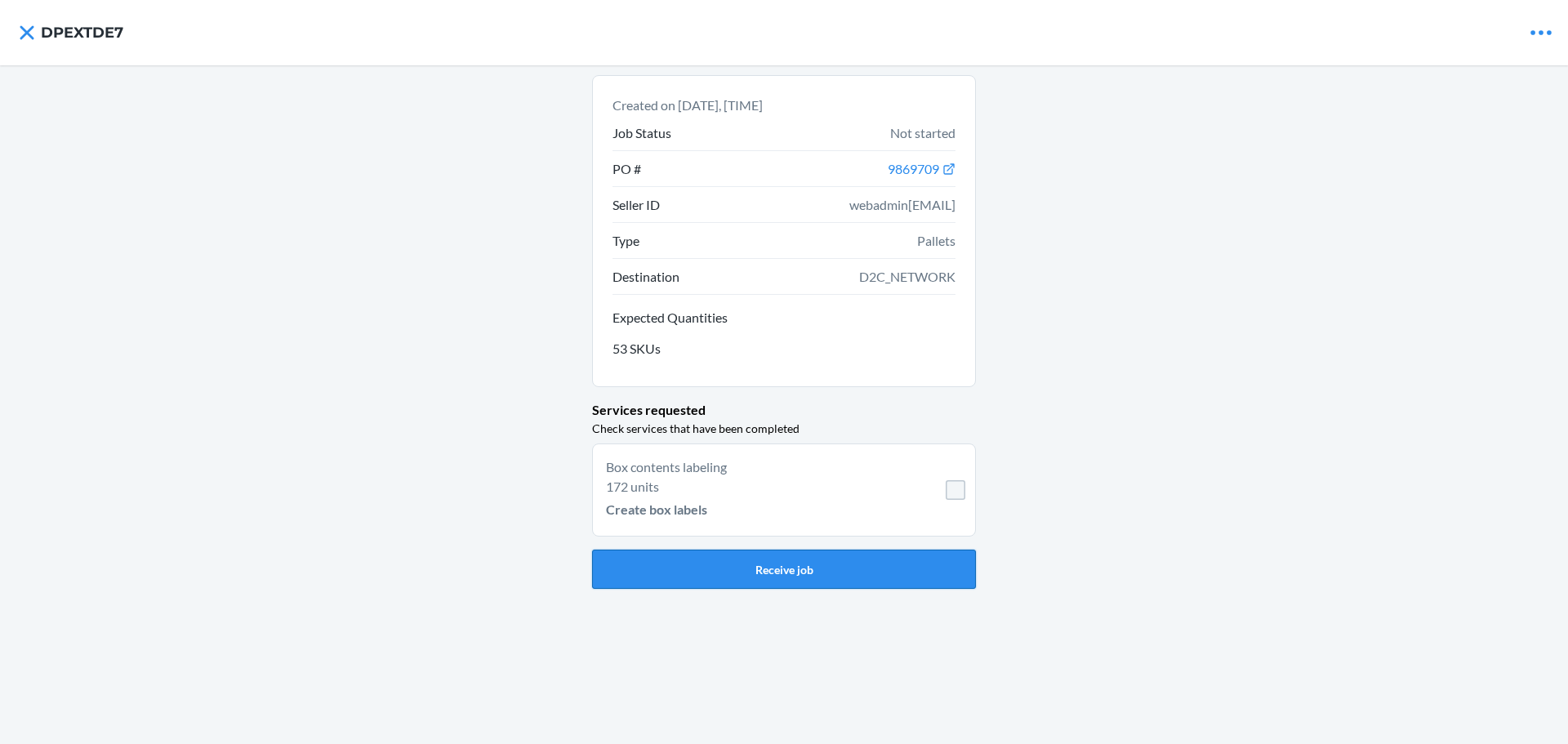 click on "Receive job" at bounding box center [784, 569] 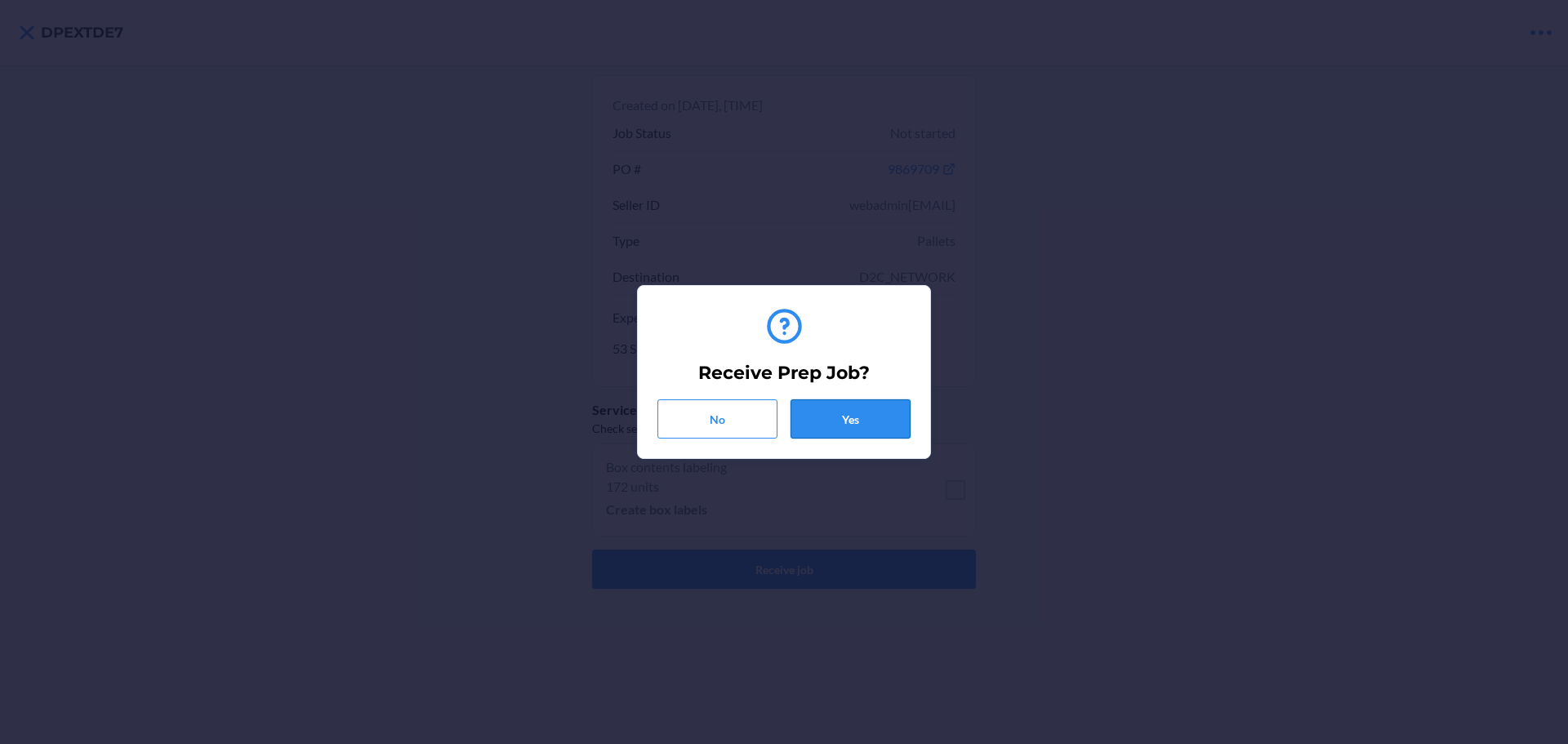 click on "Yes" at bounding box center (850, 419) 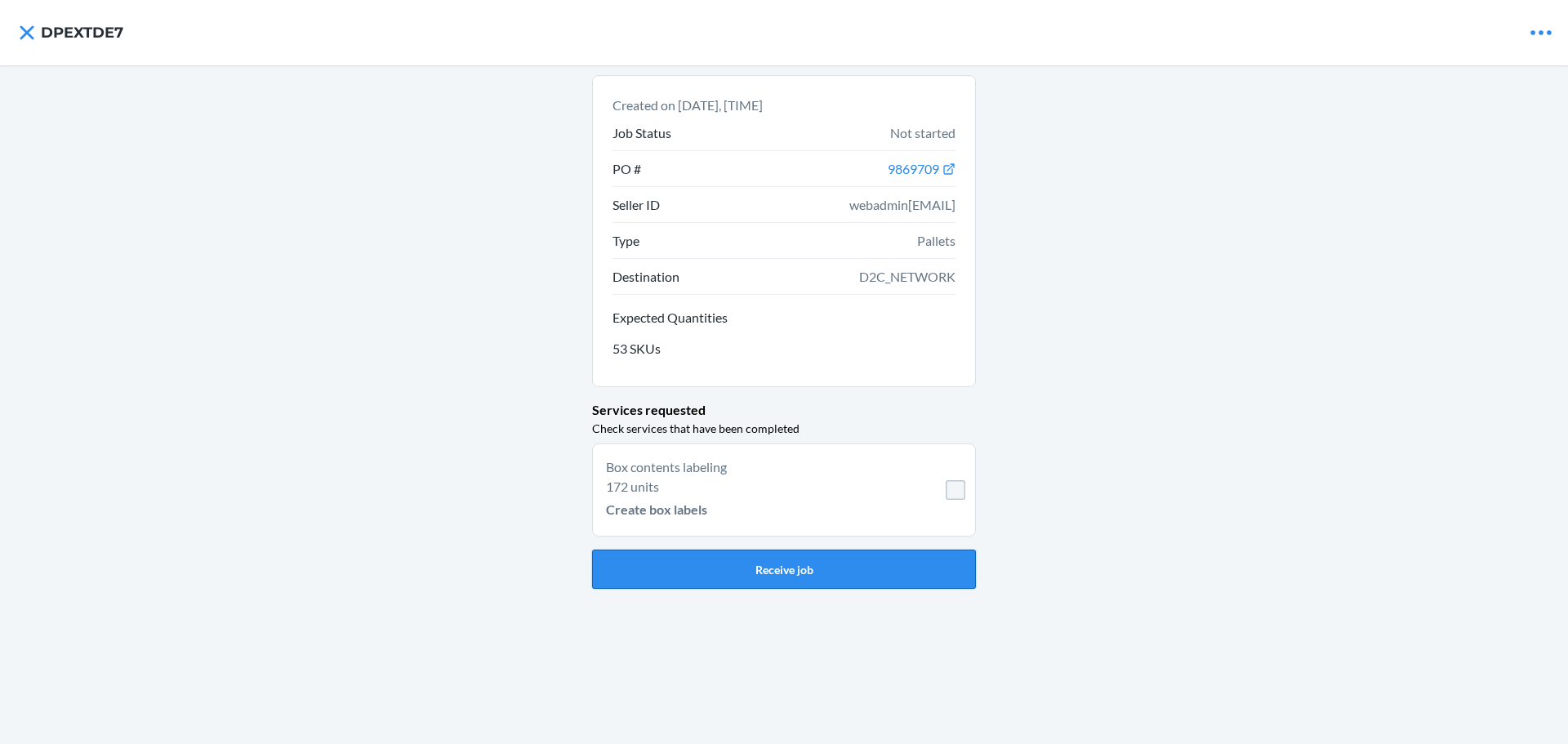click on "Receive job" at bounding box center (784, 569) 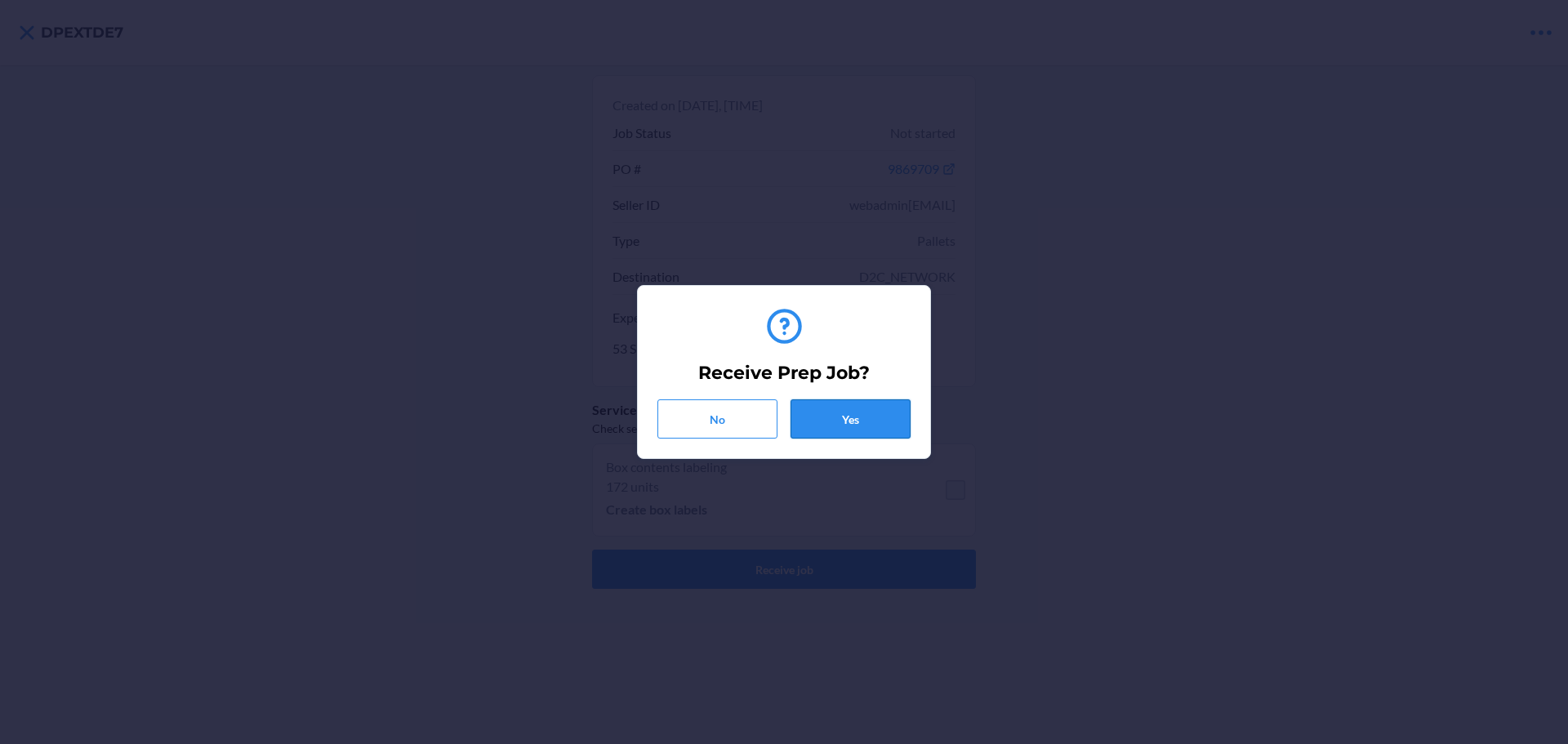 click on "Yes" at bounding box center (850, 419) 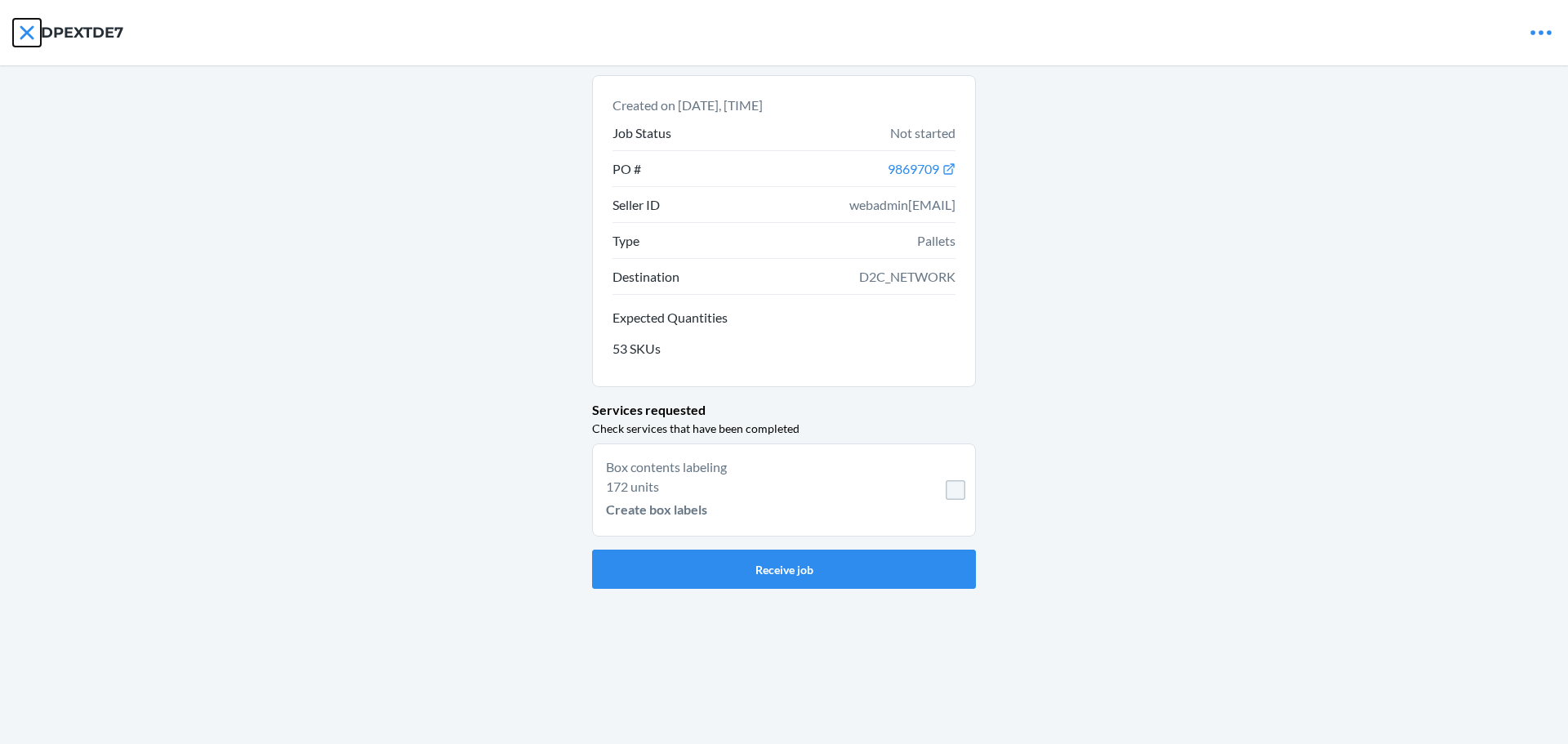 click 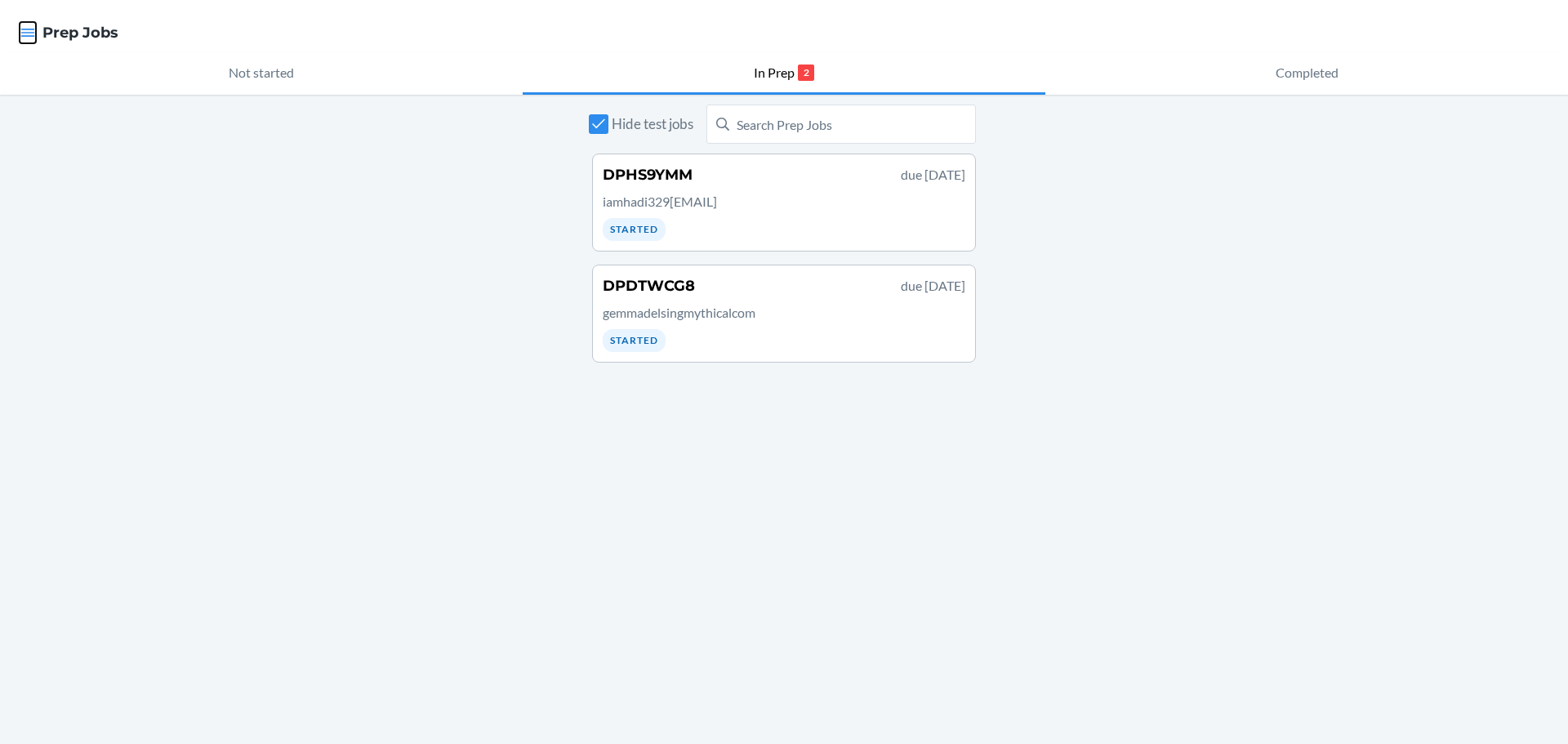 click 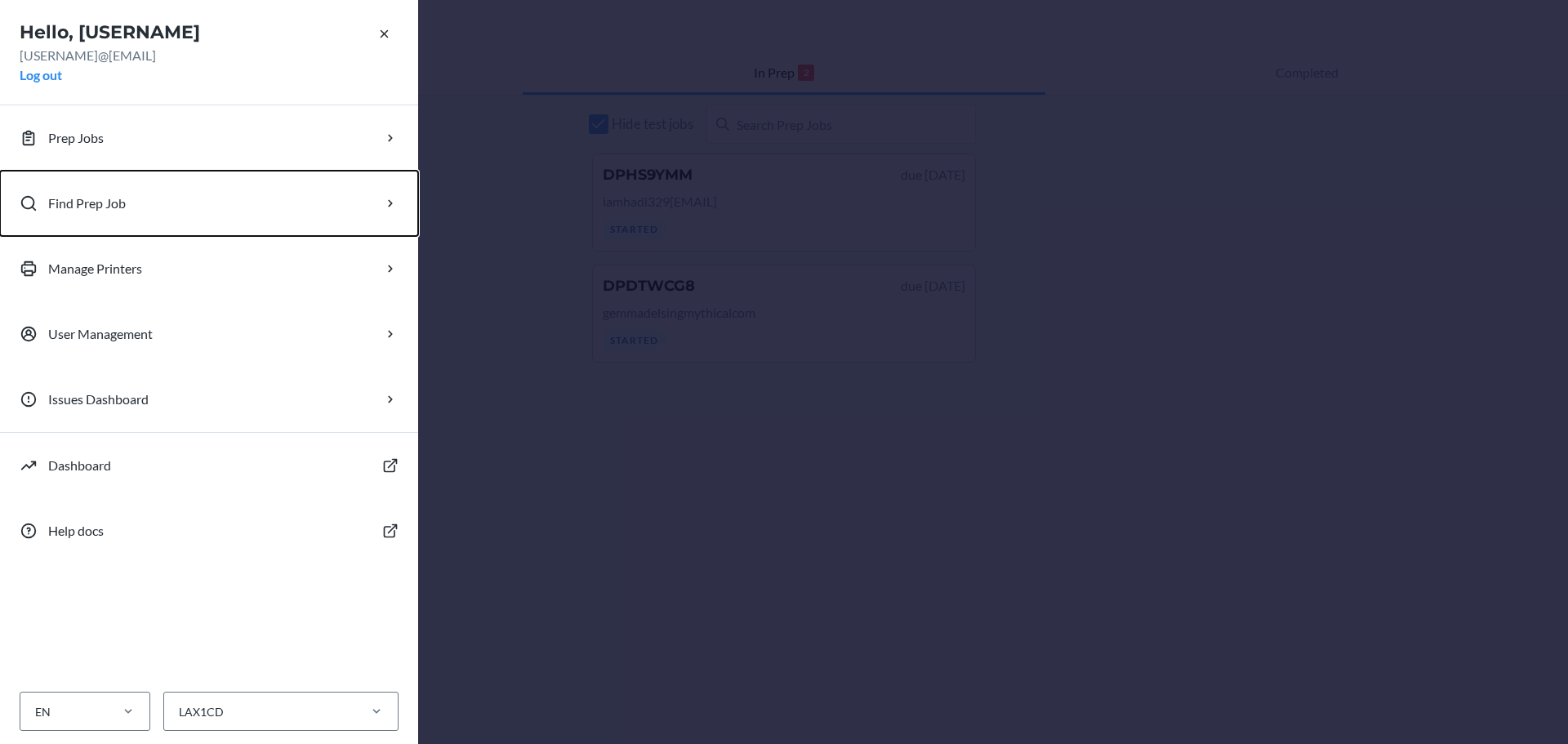 click on "Find Prep Job" at bounding box center [209, 203] 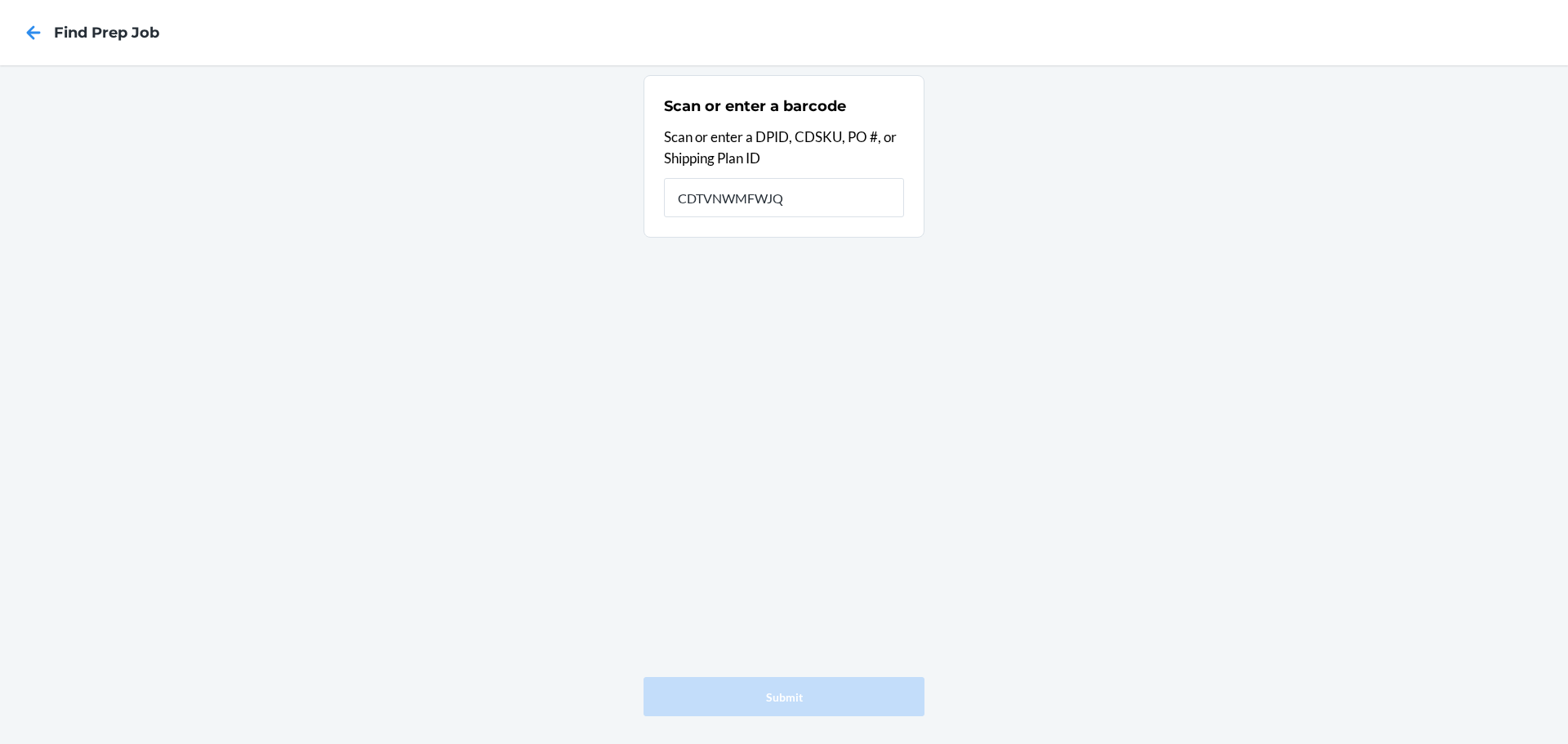 type on "CDTVNWMFWJQ" 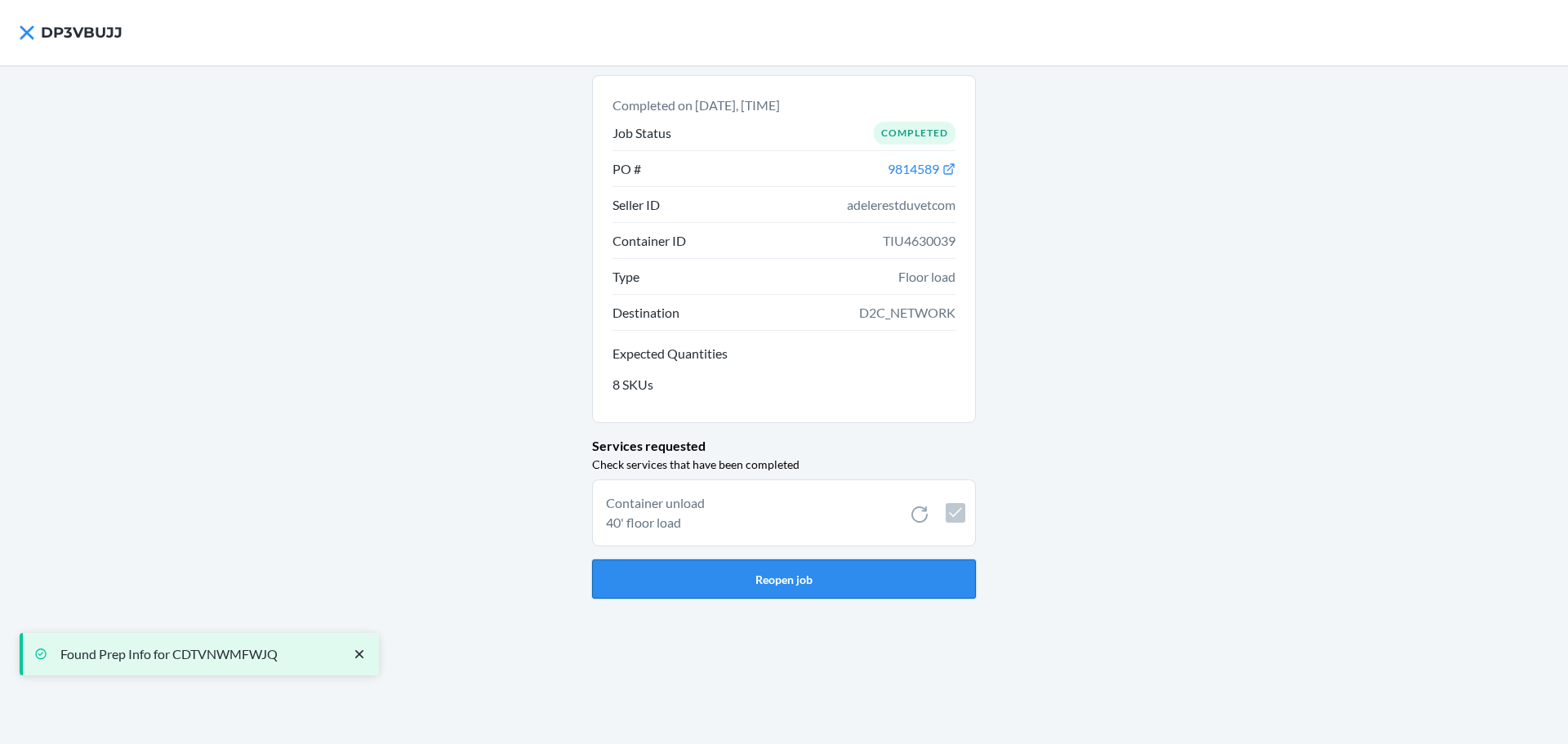 click on "Reopen job" at bounding box center (784, 579) 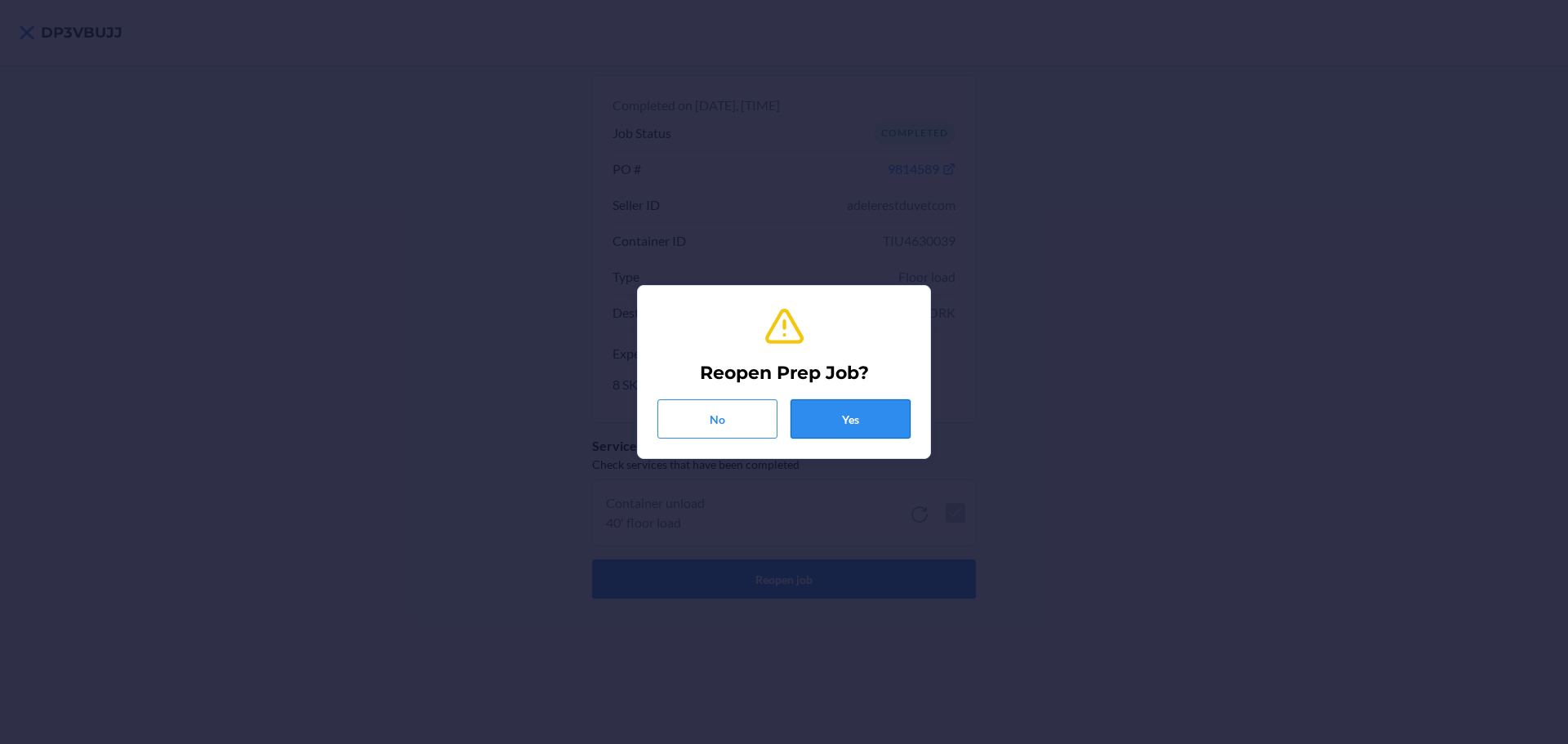 click on "Yes" at bounding box center [850, 419] 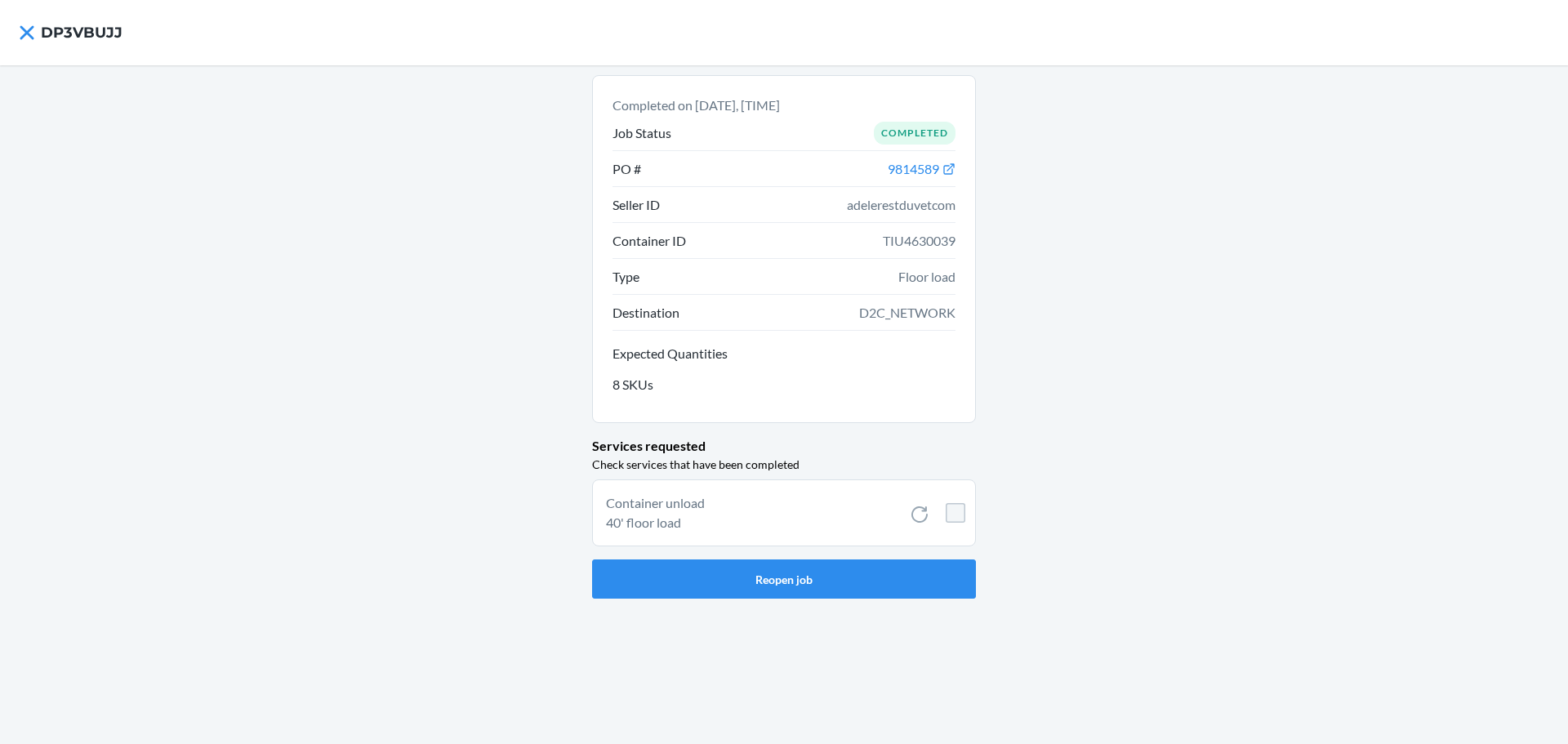 checkbox on "false" 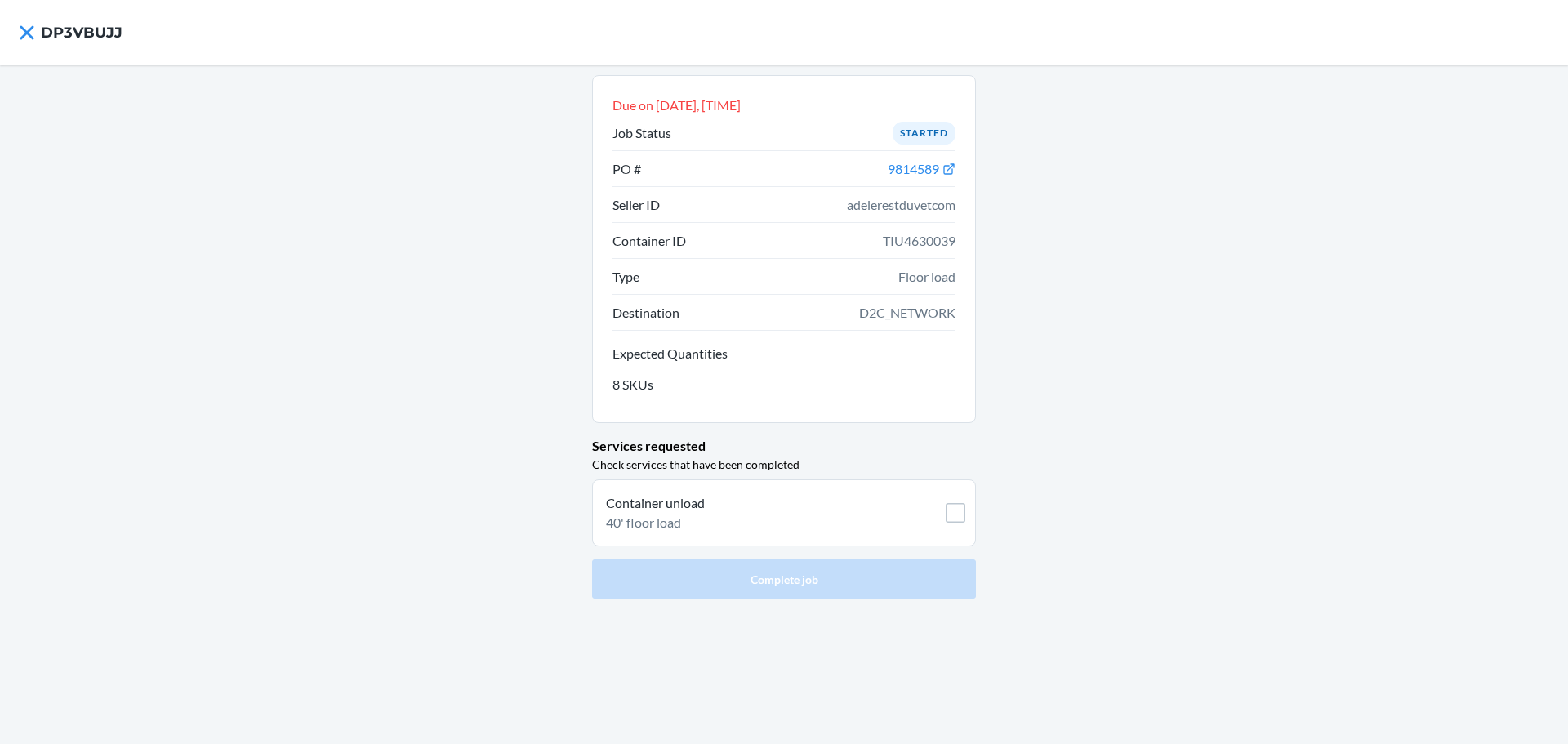 drag, startPoint x: 652, startPoint y: 514, endPoint x: 651, endPoint y: 496, distance: 18.027756 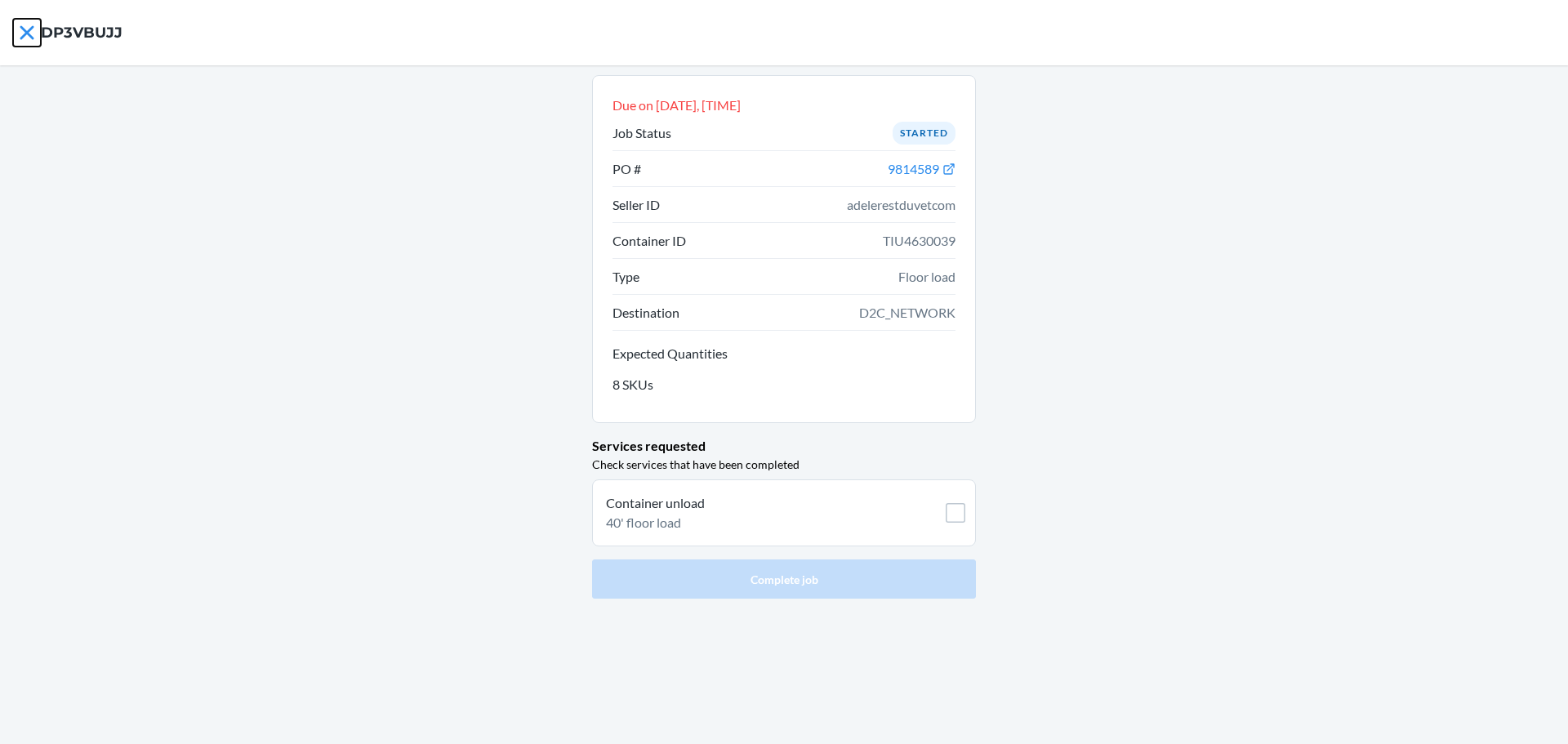 click 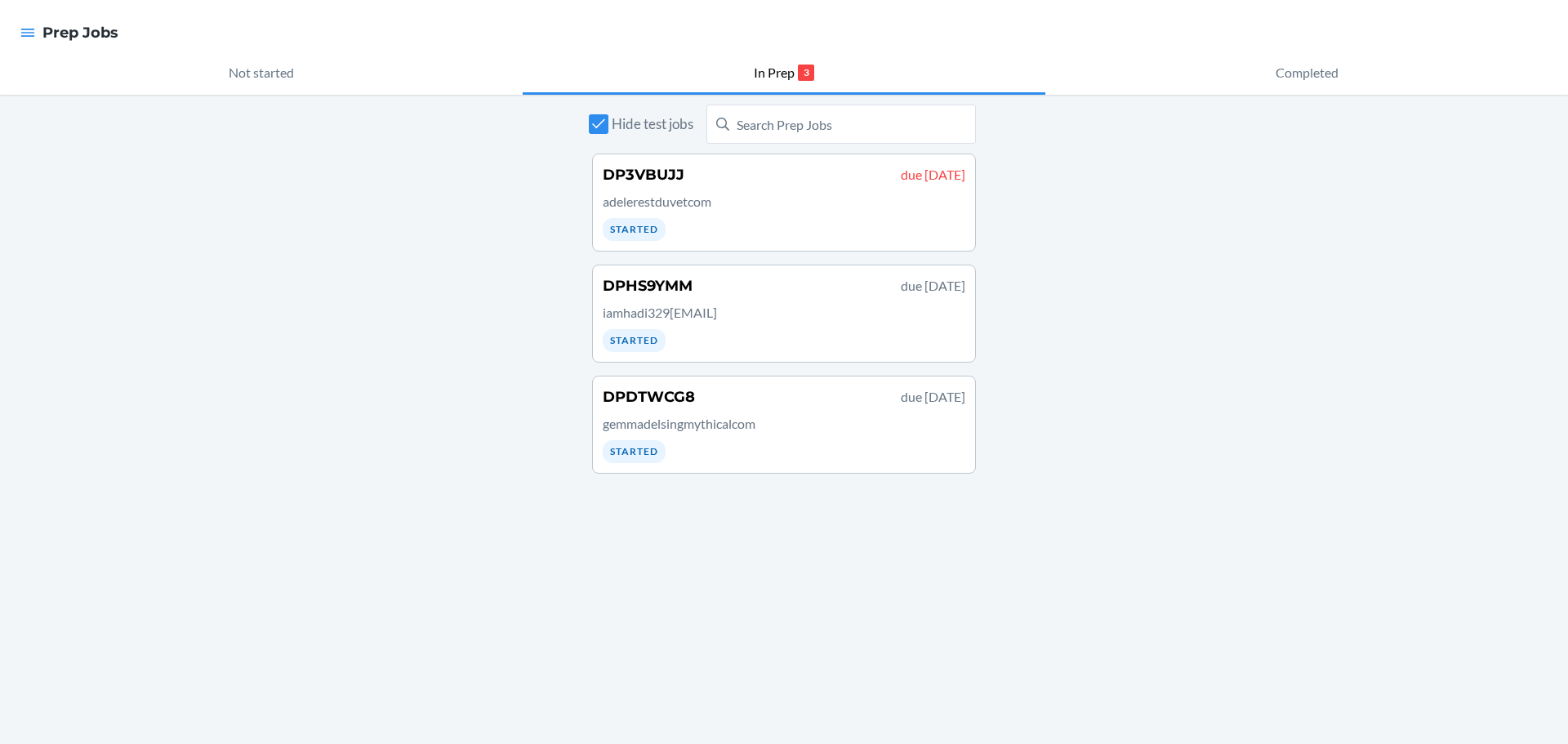 click on "DP3VBUJJ" at bounding box center [644, 175] 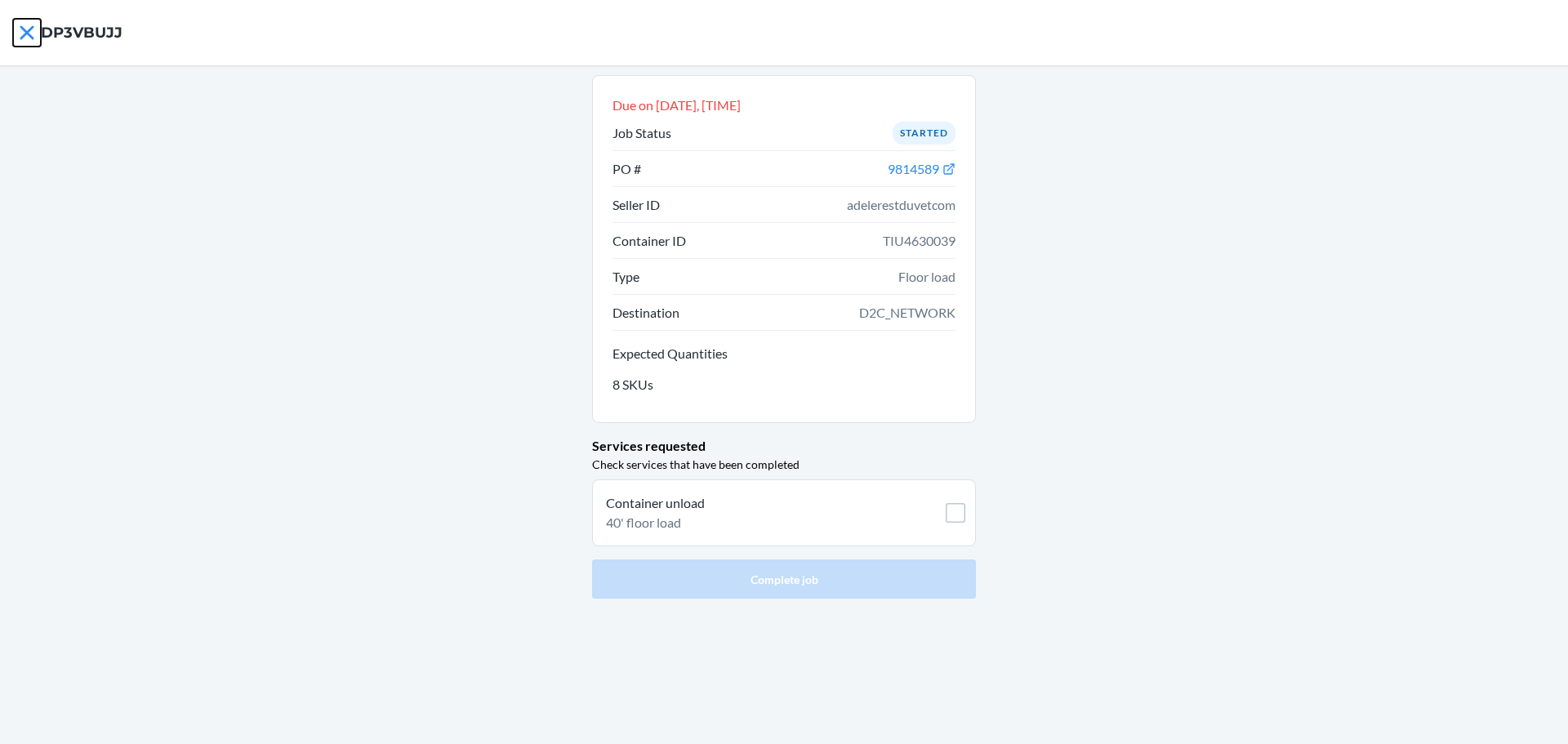click 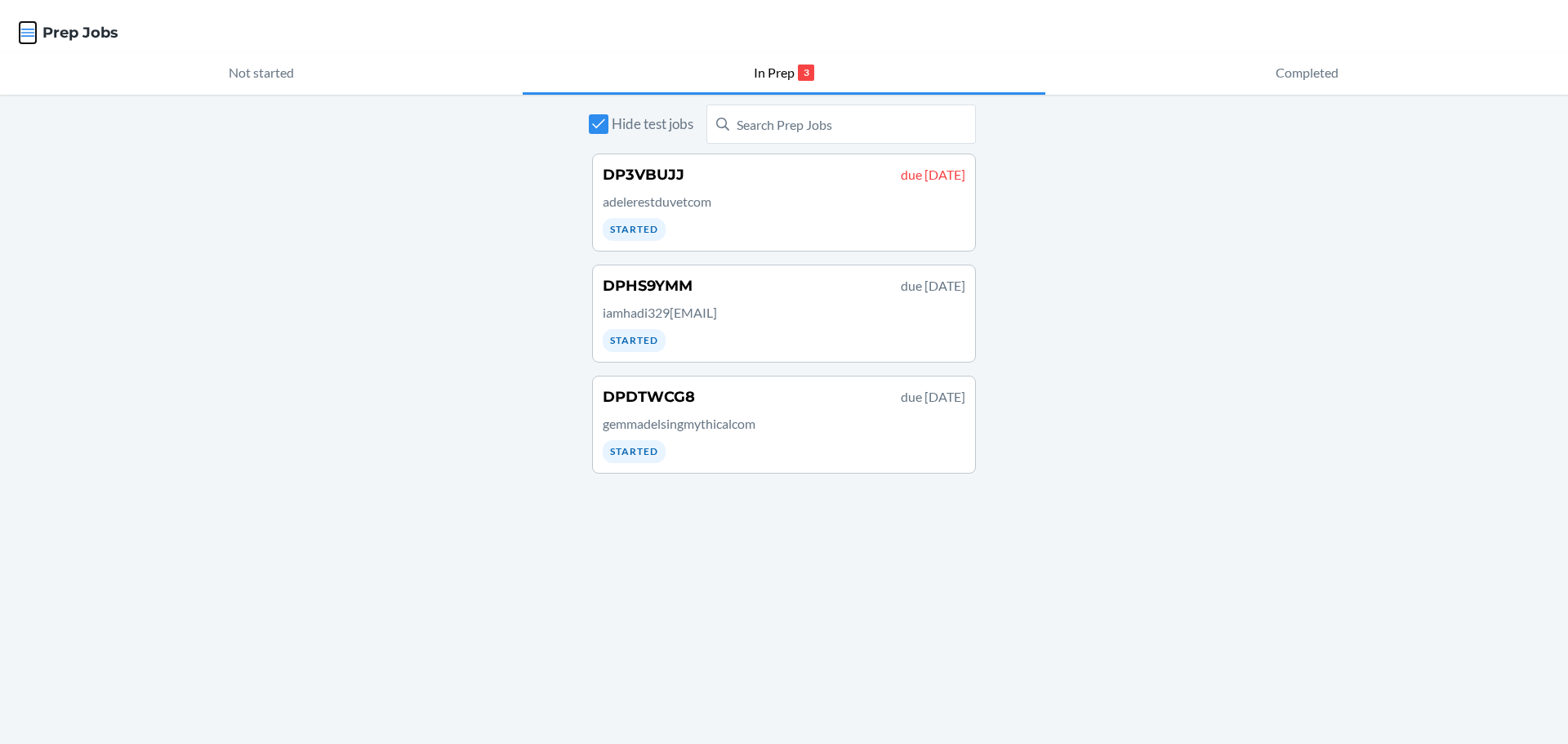 click 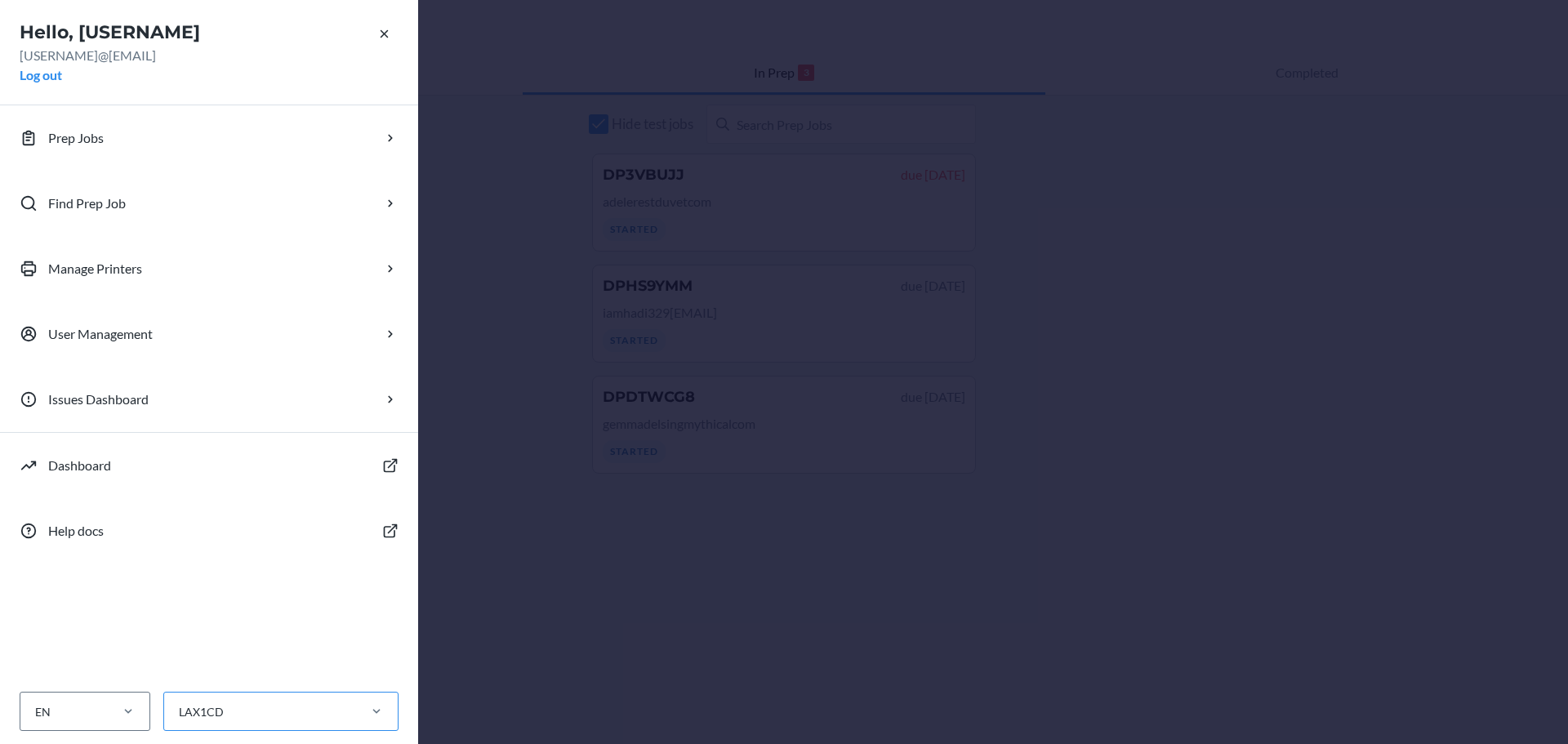 click on "LAX1CD" at bounding box center [260, 711] 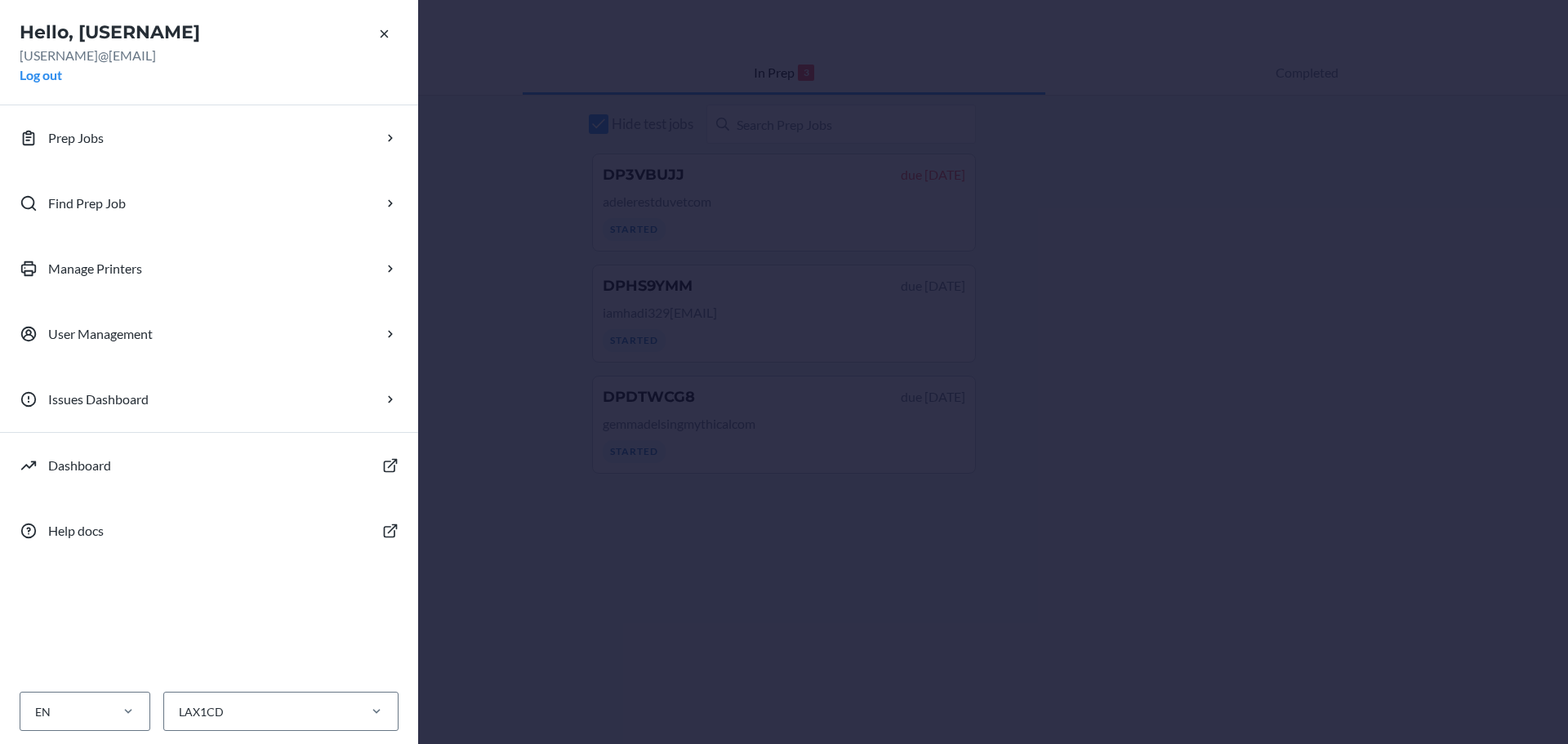 click on "Hello, jaceves1 jaceves1@flexport.com Log out Prep Jobs Find Prep Job Manage Printers User Management Issues Dashboard Dashboard Help docs EN LAX1CD" at bounding box center [209, 372] 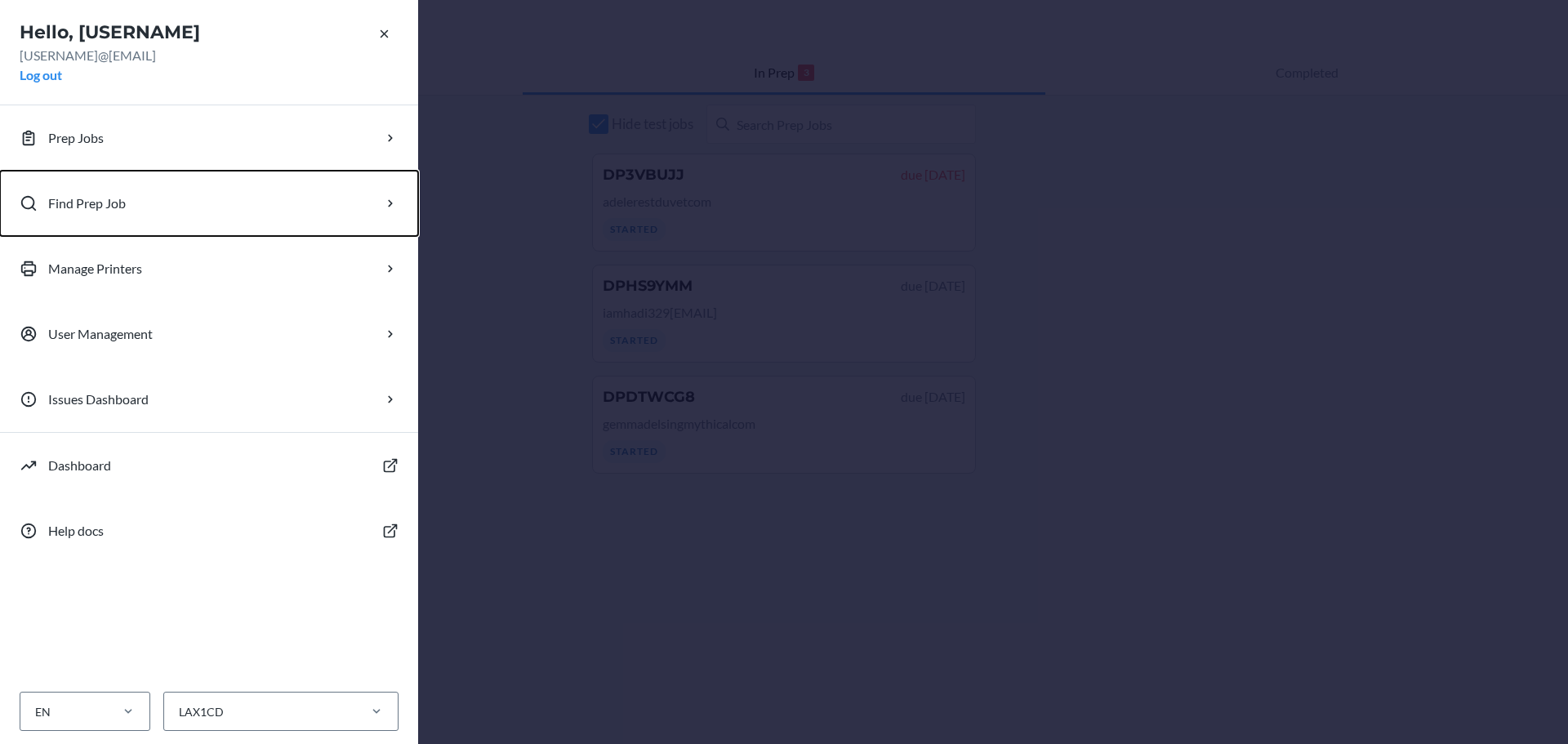 click on "Find Prep Job" at bounding box center [87, 203] 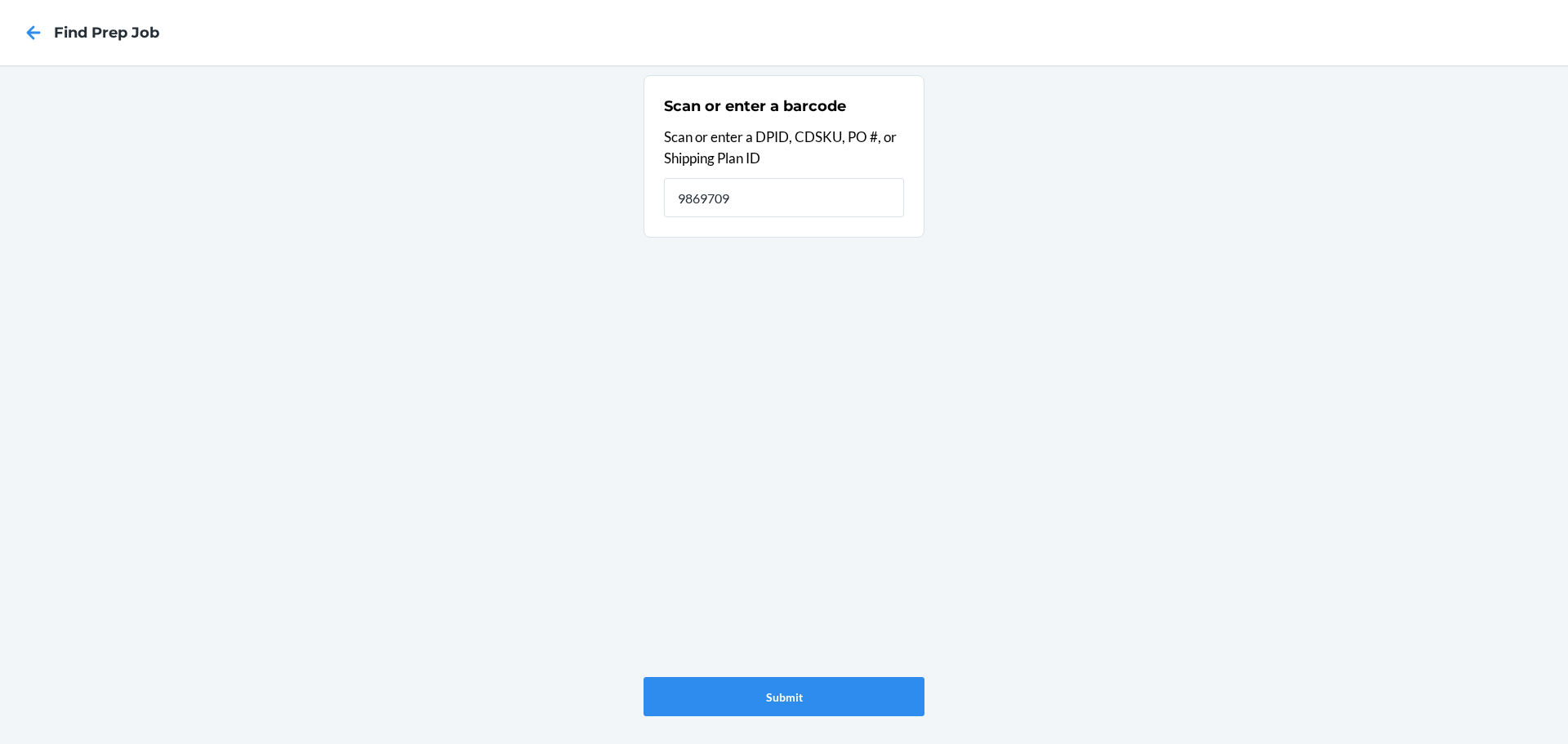 type on "9869709" 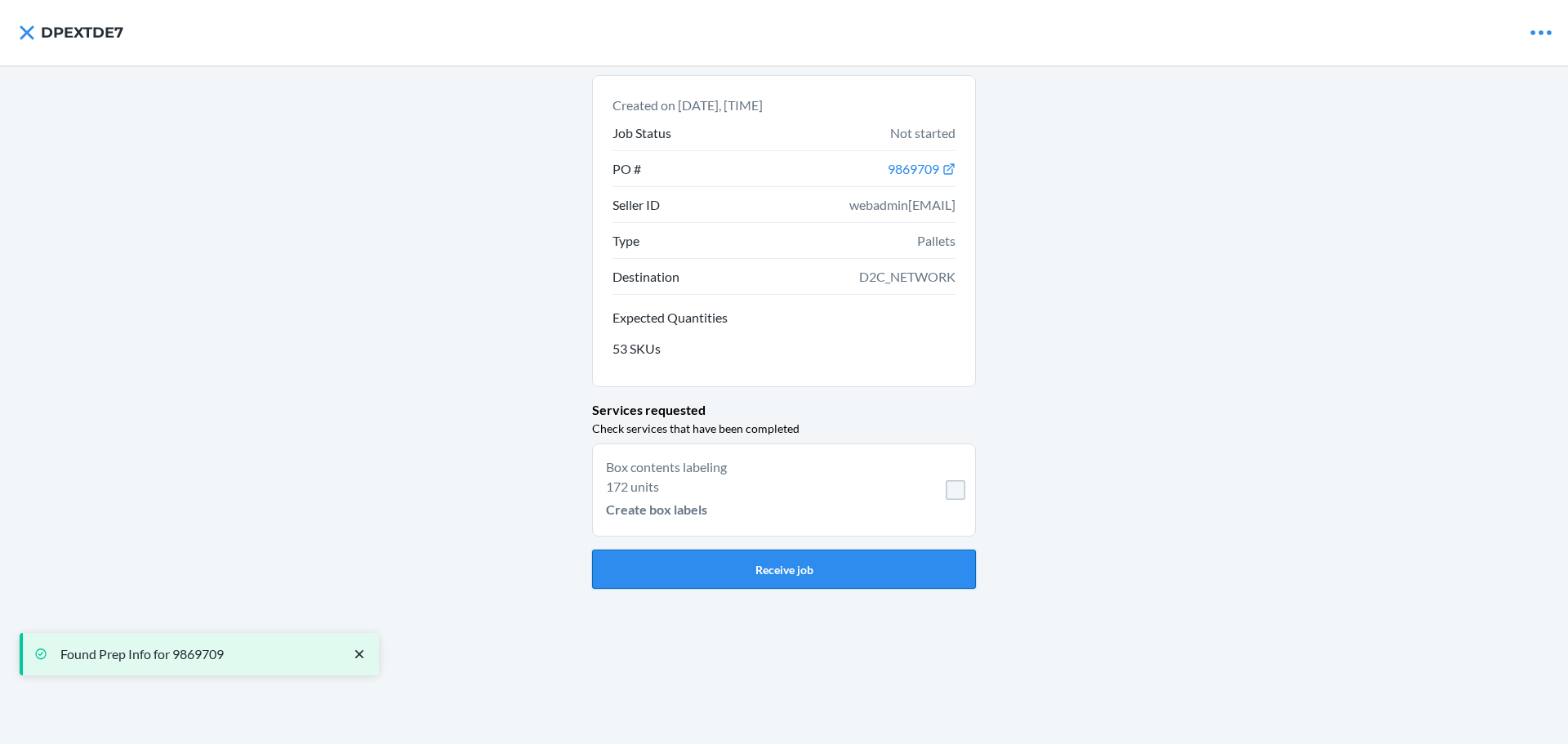 click on "Receive job" at bounding box center [784, 569] 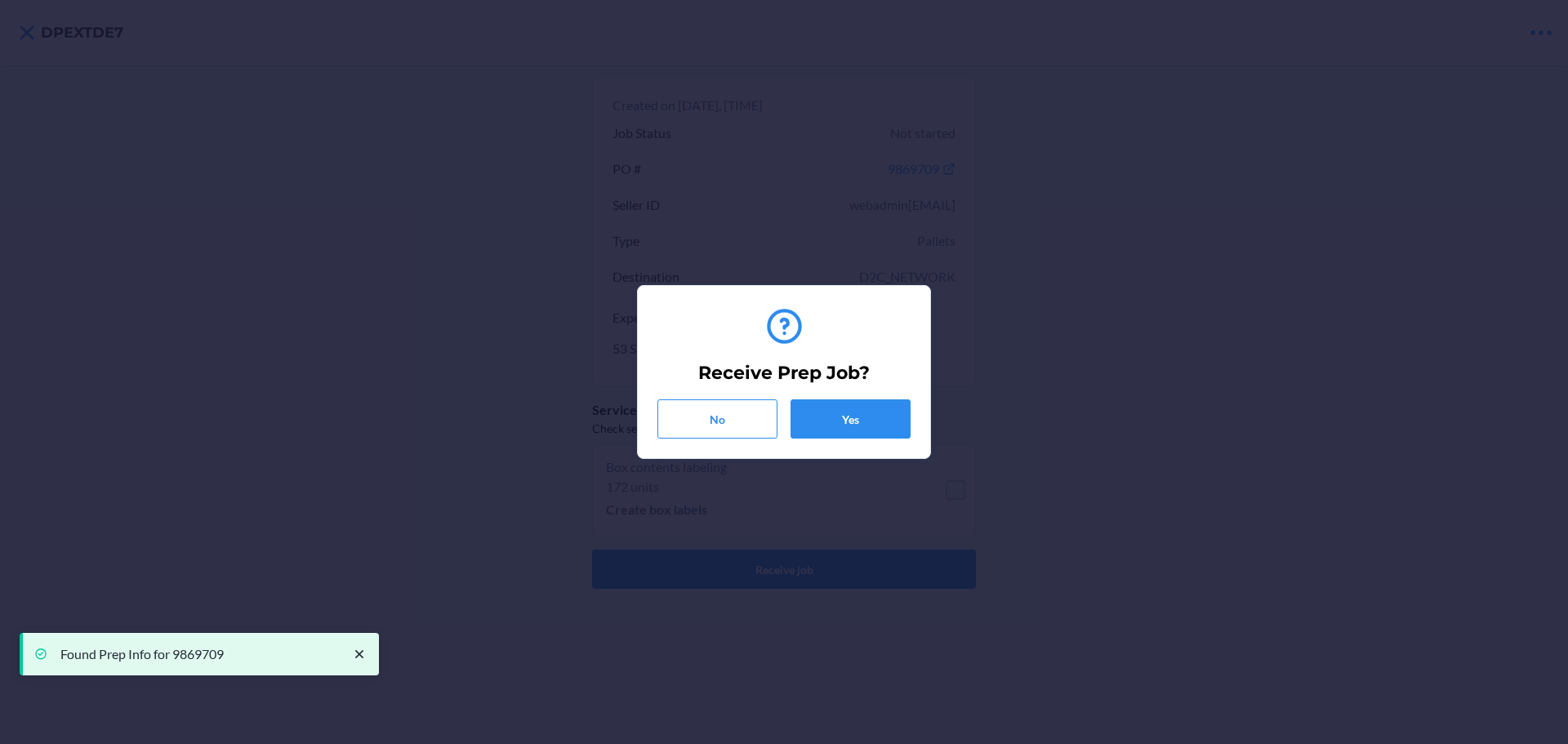 drag, startPoint x: 819, startPoint y: 398, endPoint x: 820, endPoint y: 411, distance: 13.0384 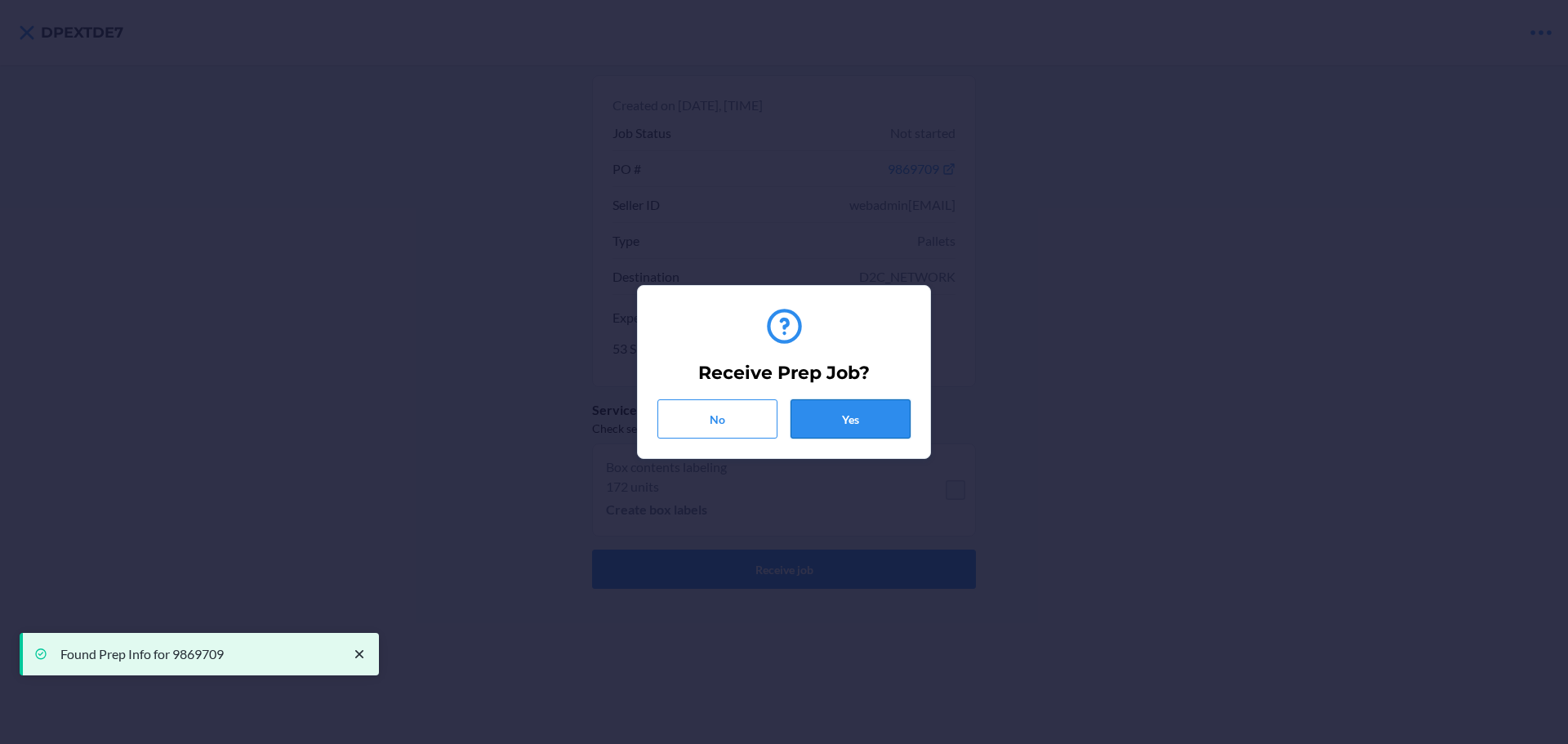 click on "Yes" at bounding box center [850, 419] 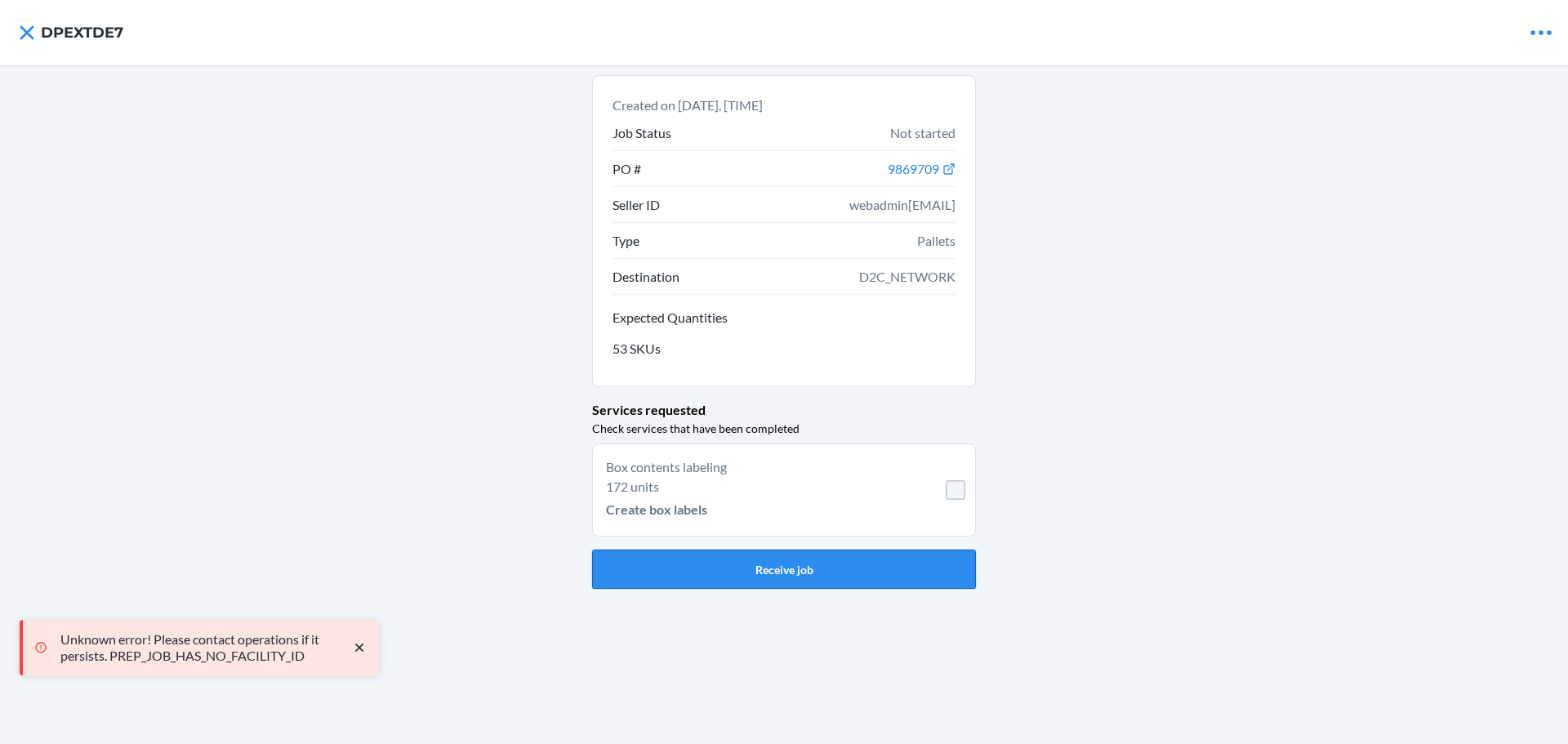 click on "Receive job" at bounding box center [784, 569] 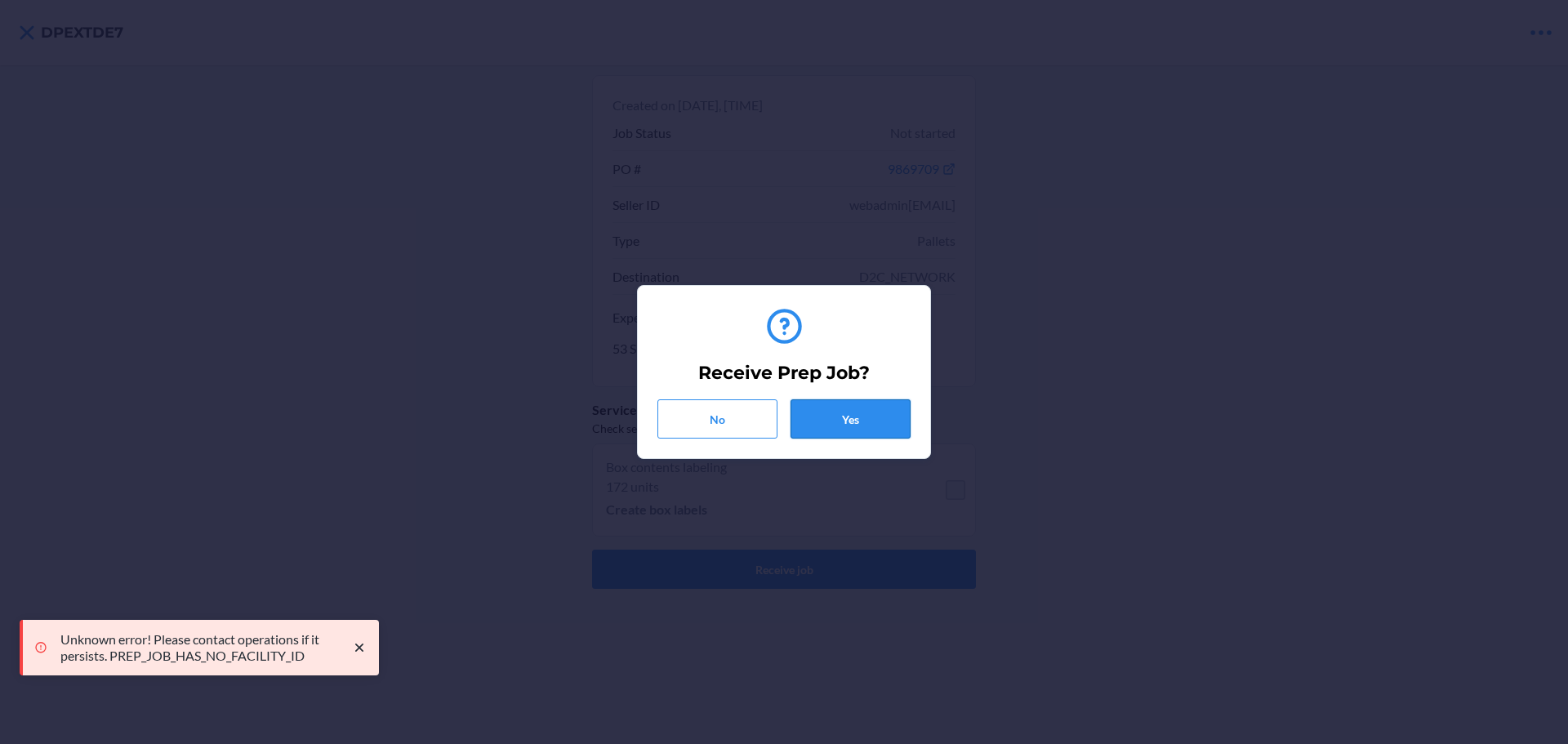 click on "Yes" at bounding box center [850, 419] 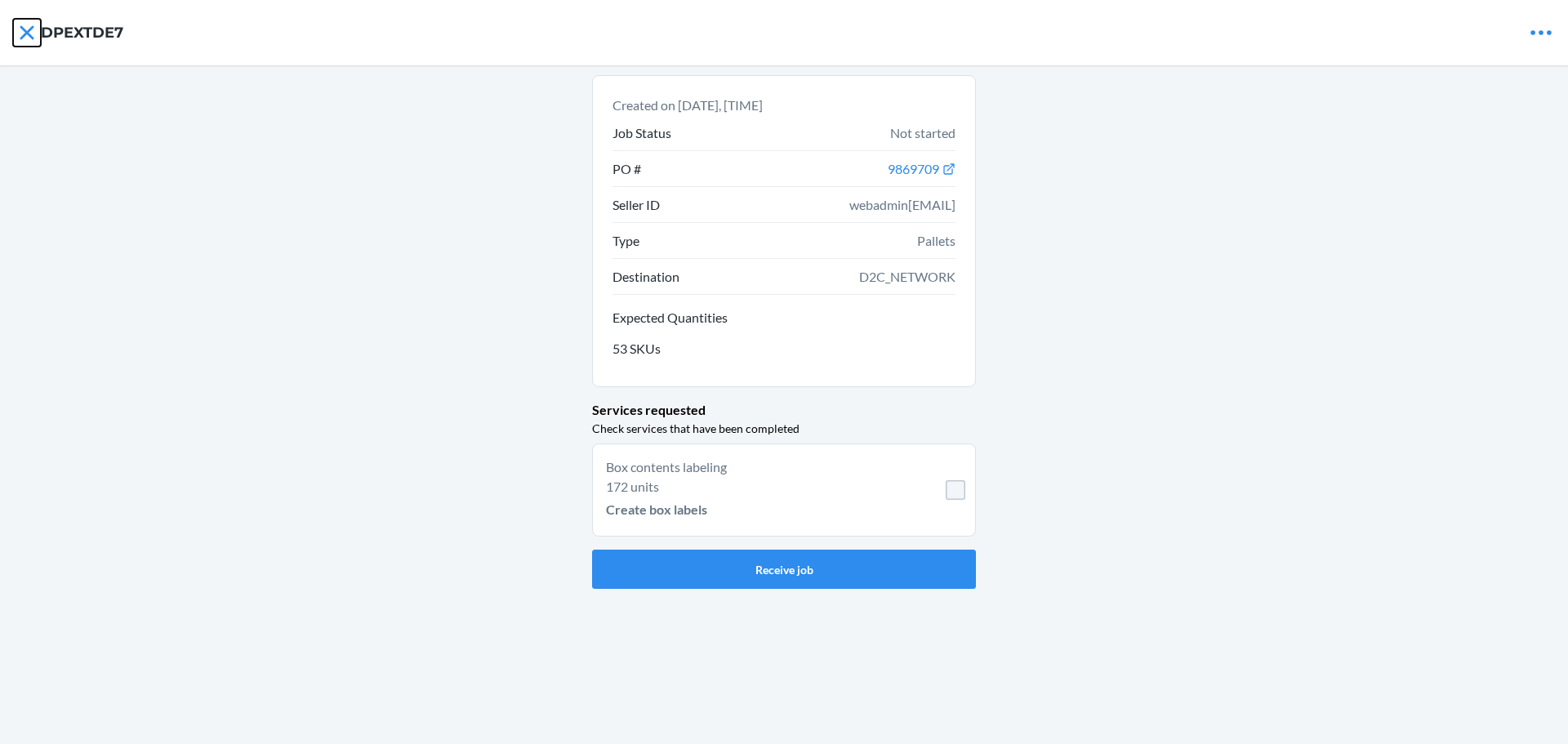 click 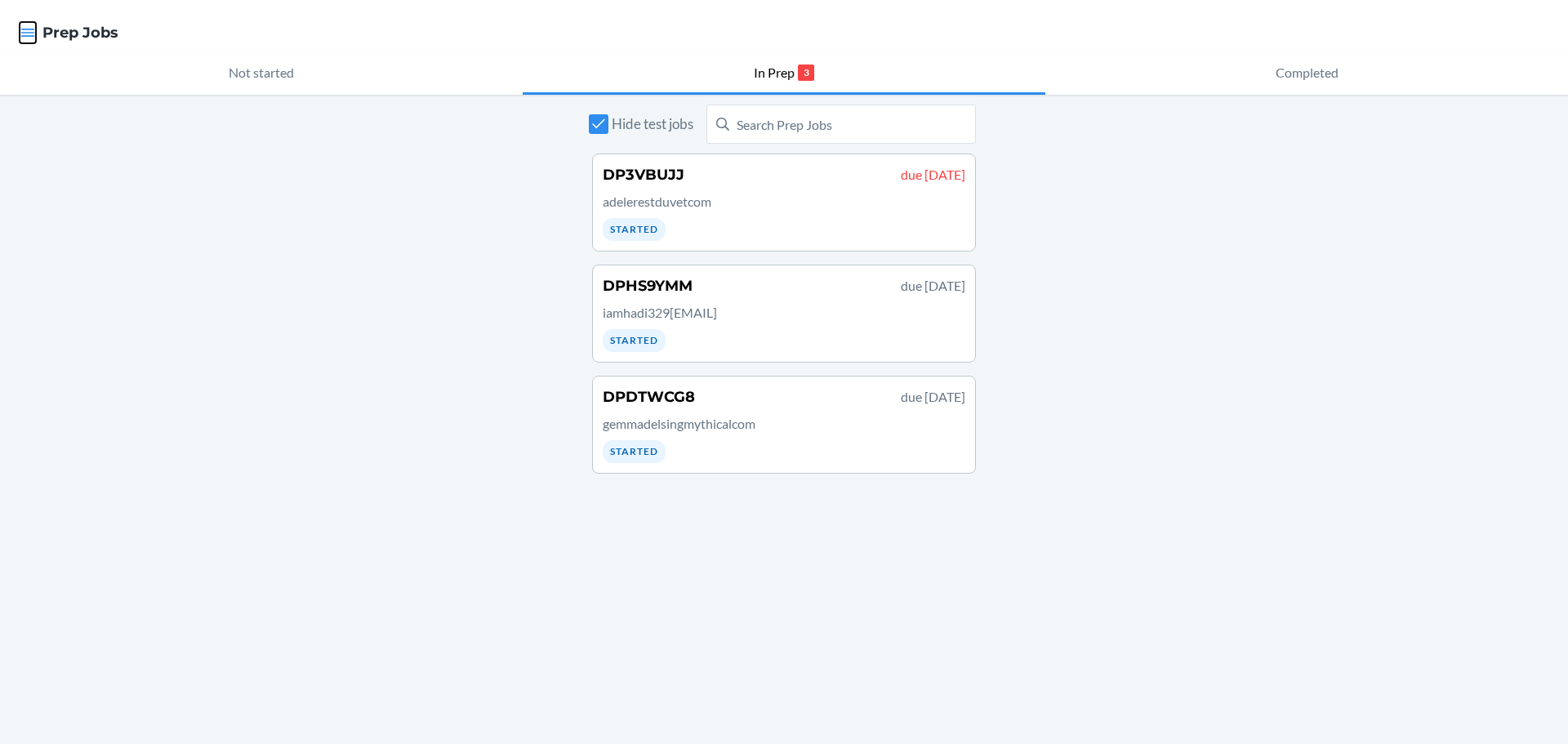 click 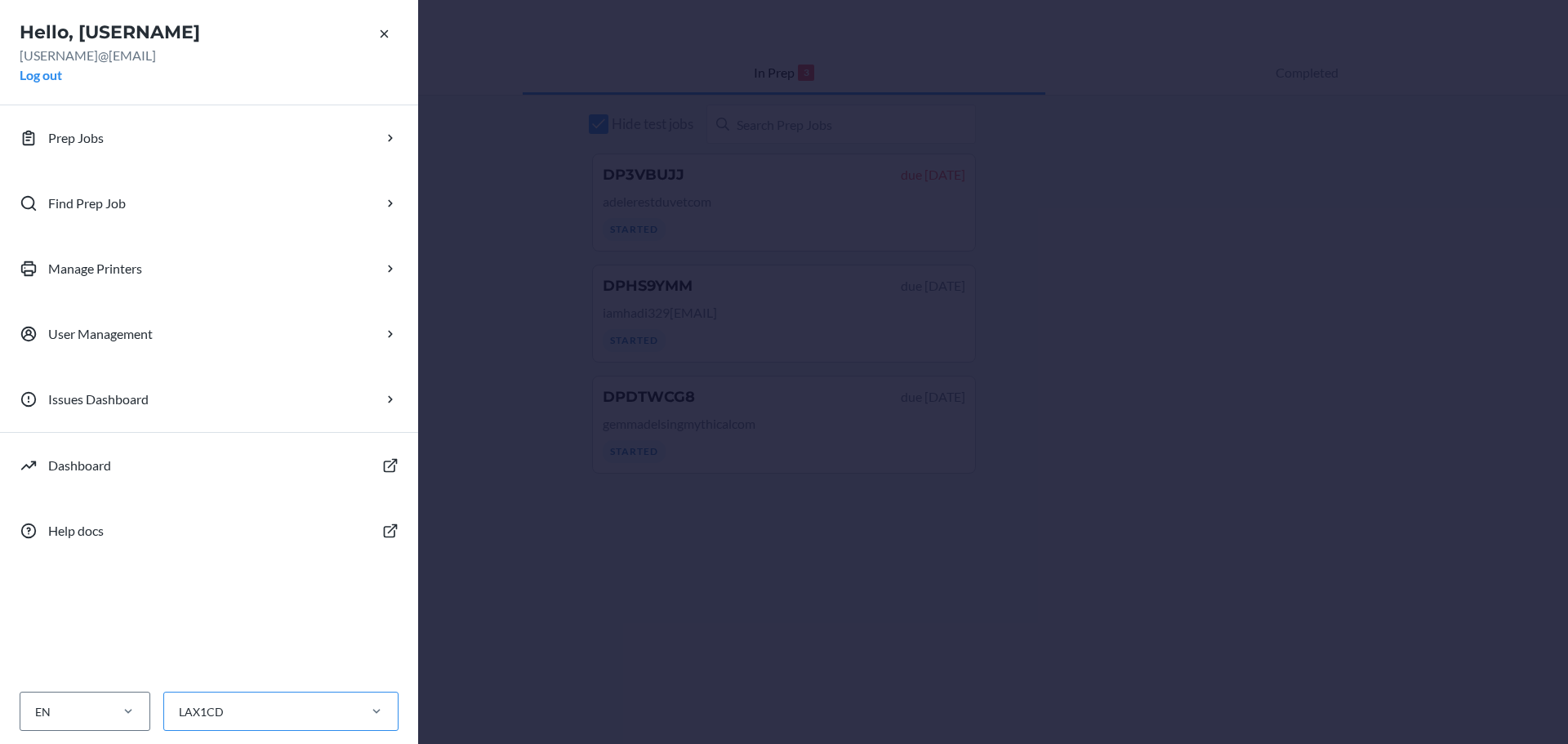 click on "LAX1CD" at bounding box center (260, 711) 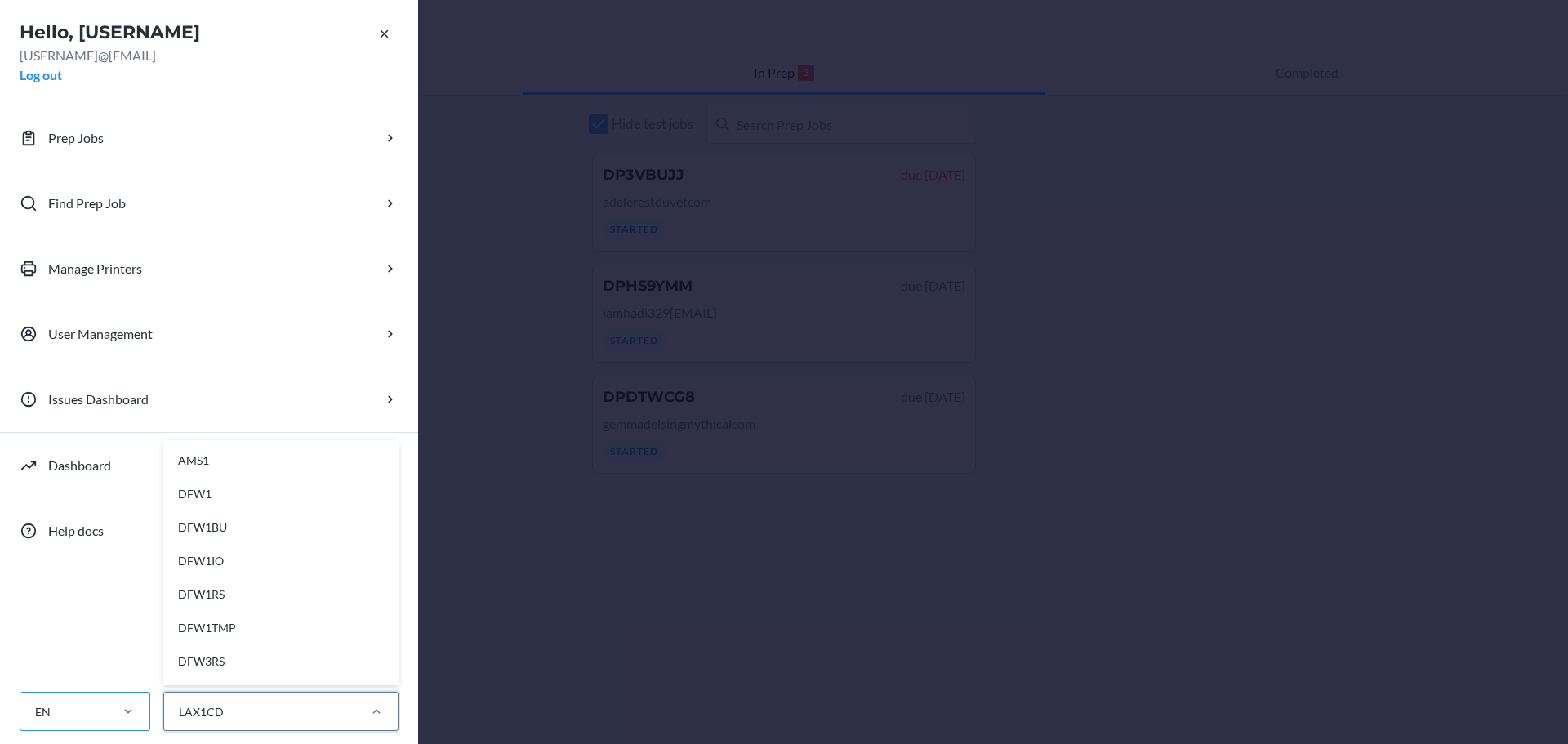 click on "EN" at bounding box center (64, 711) 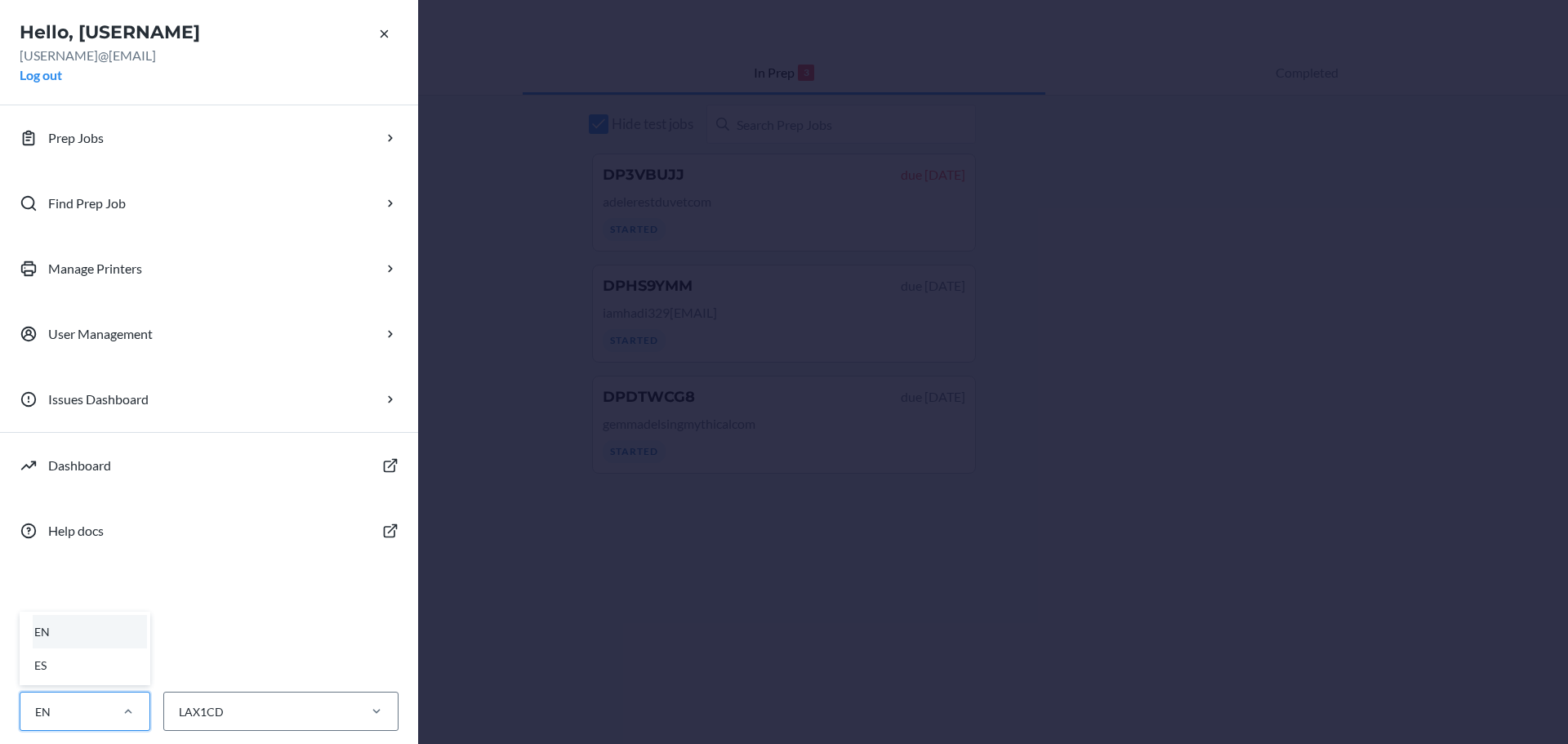 click on "EN" at bounding box center [64, 711] 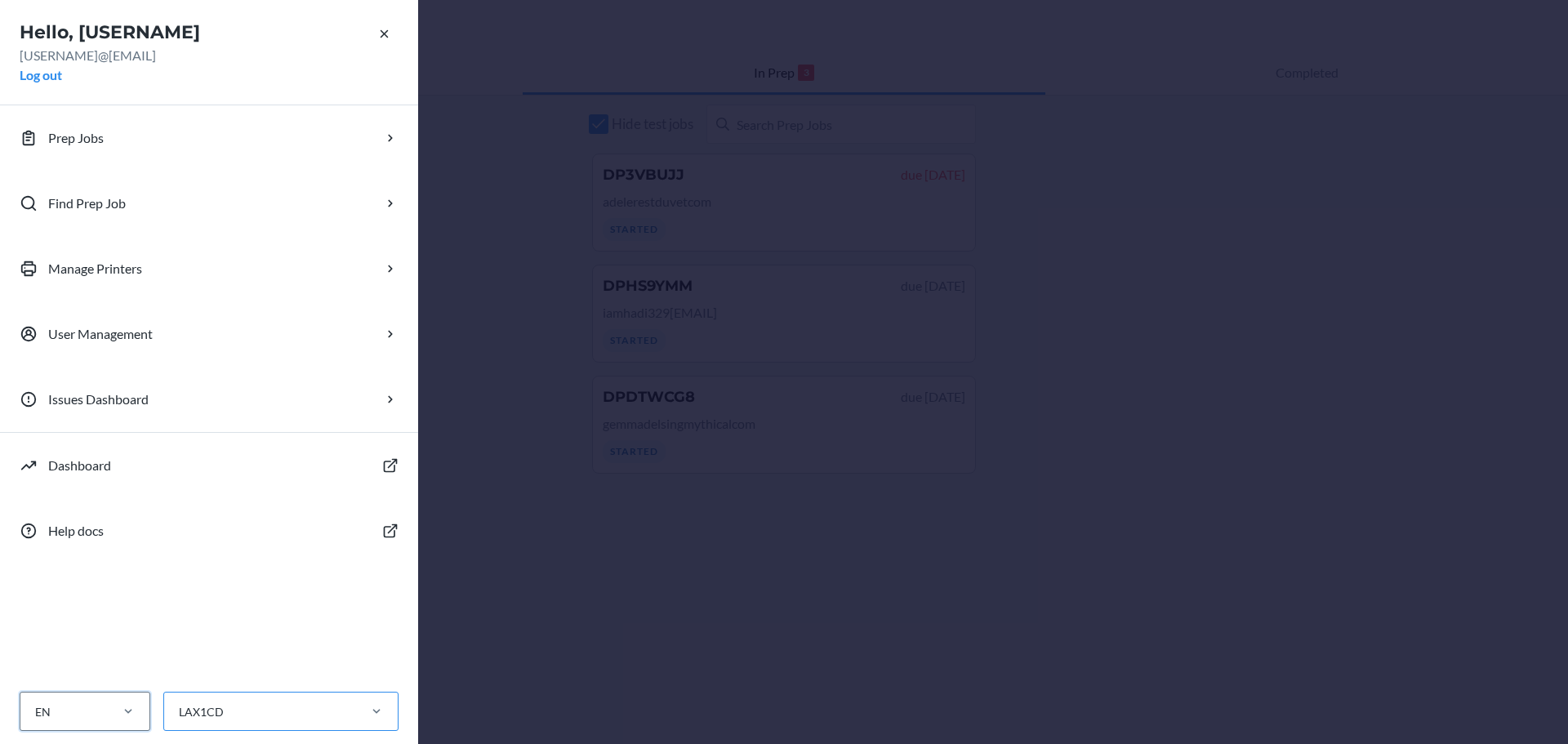 click on "LAX1CD" at bounding box center (178, 711) 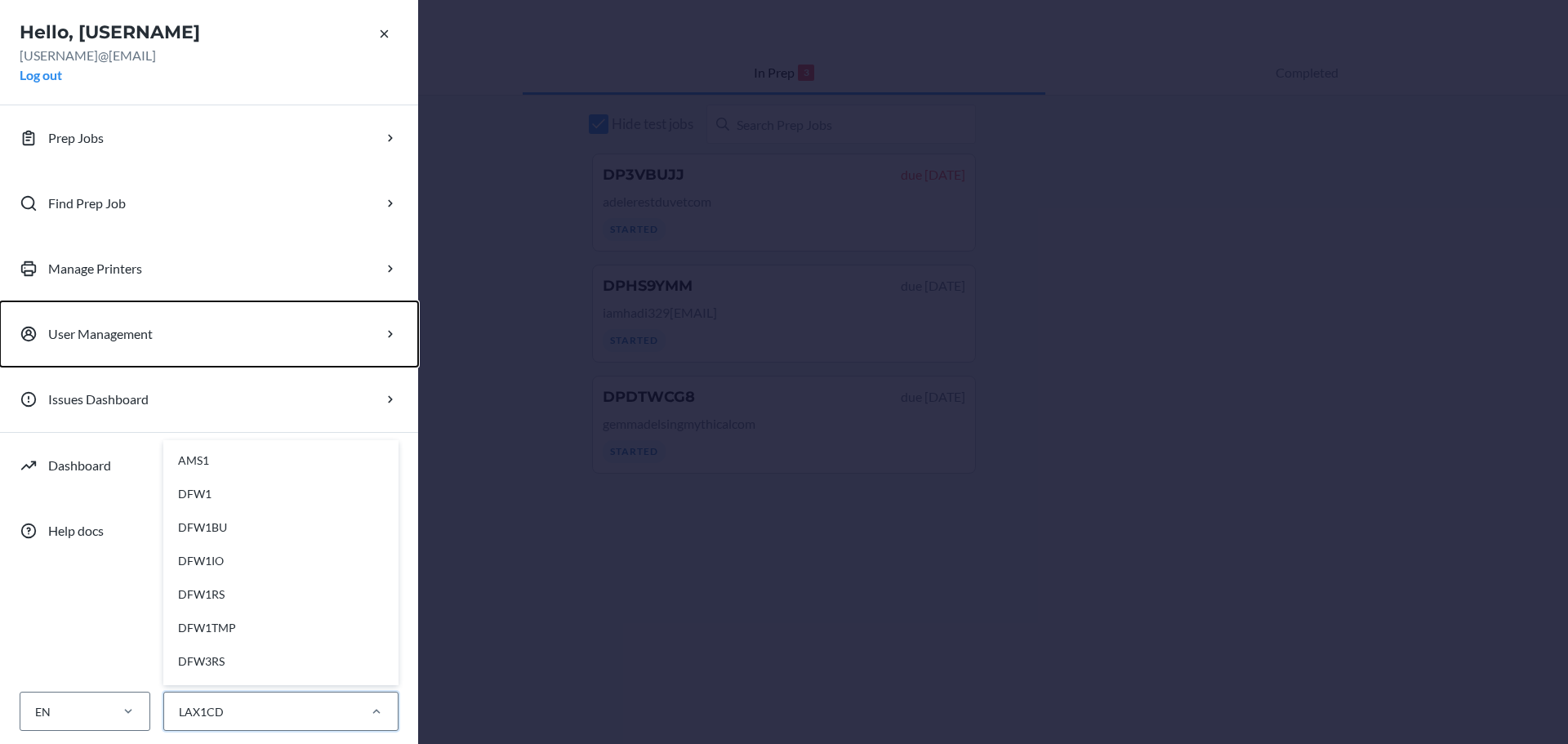 click on "User Management" at bounding box center (209, 334) 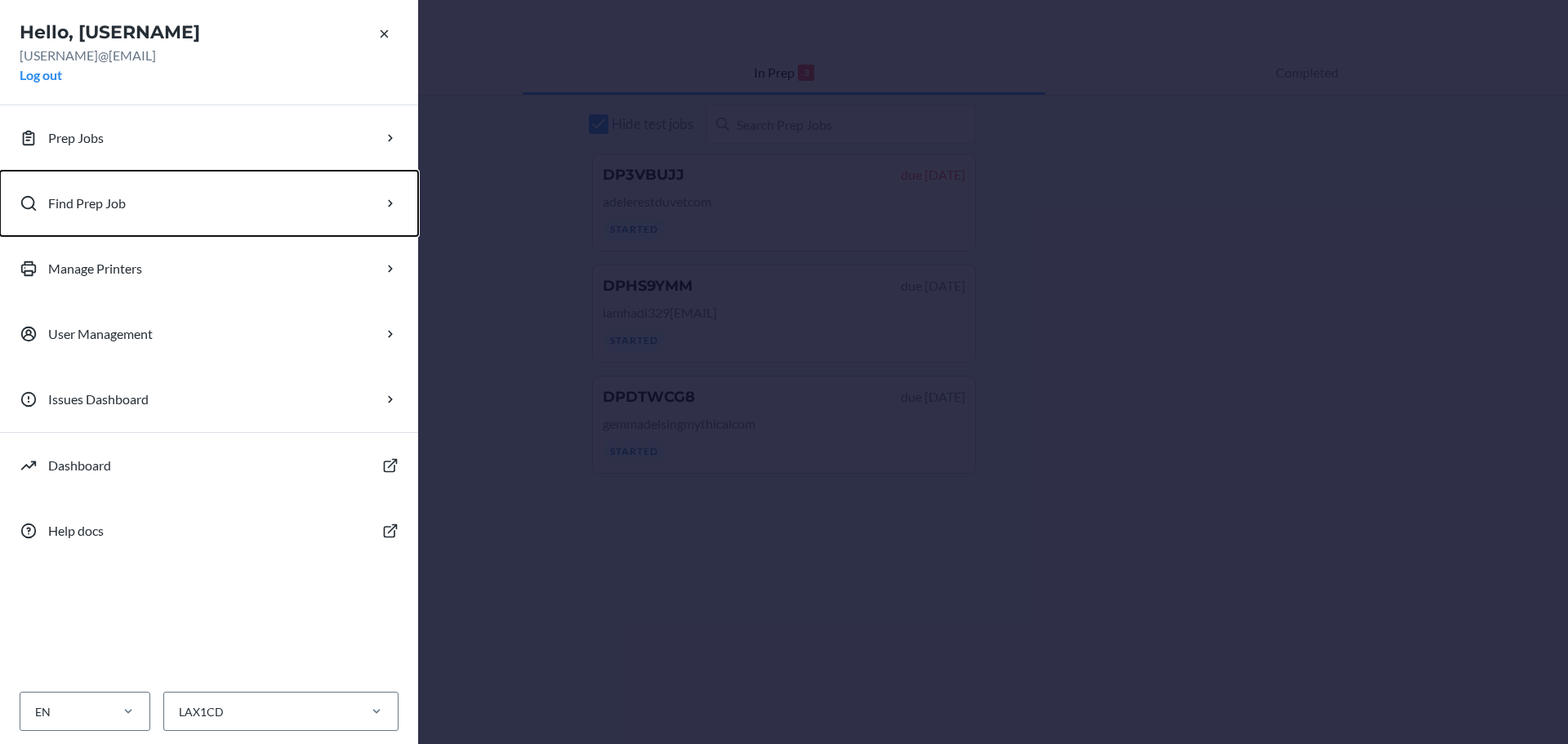 click on "Find Prep Job" at bounding box center (209, 203) 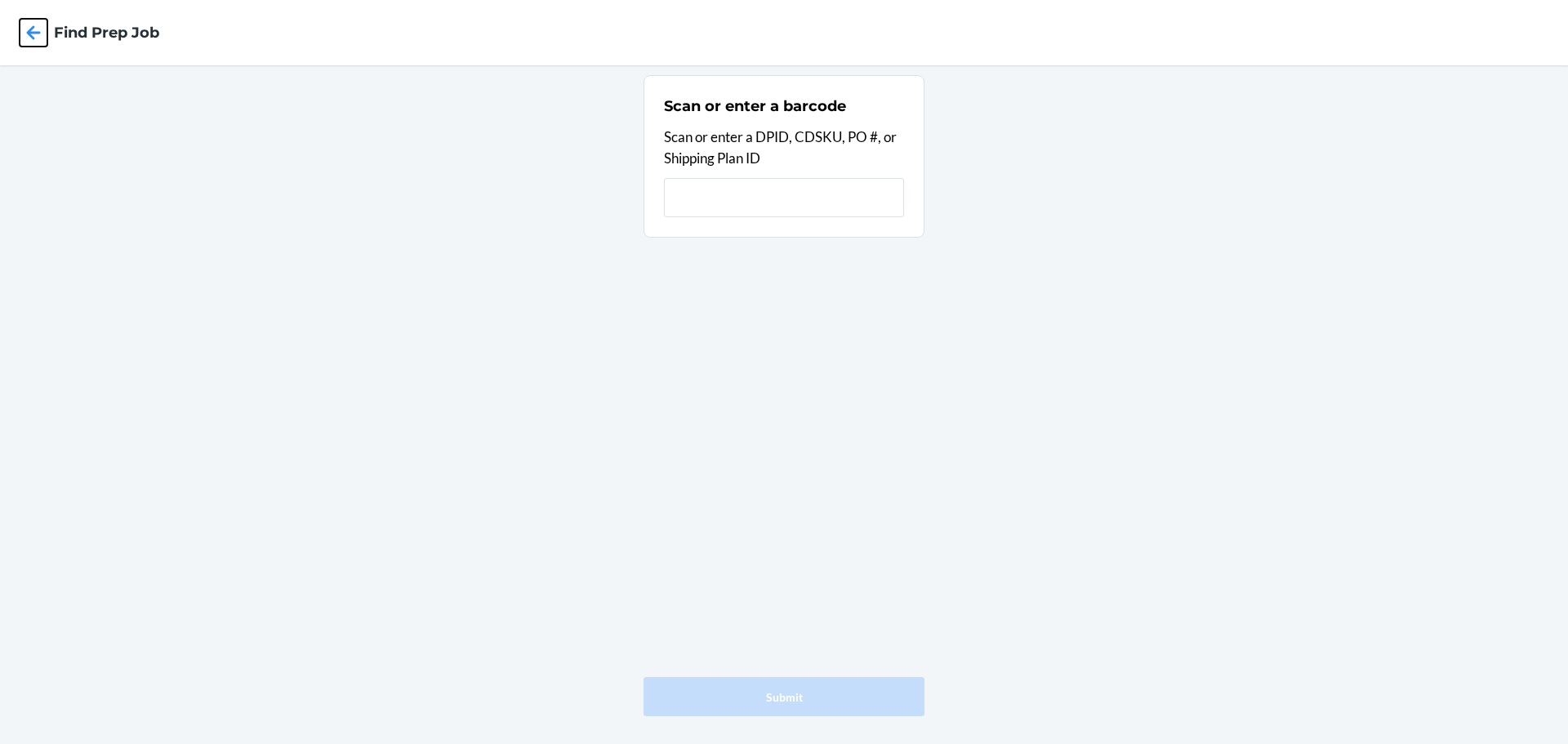 click 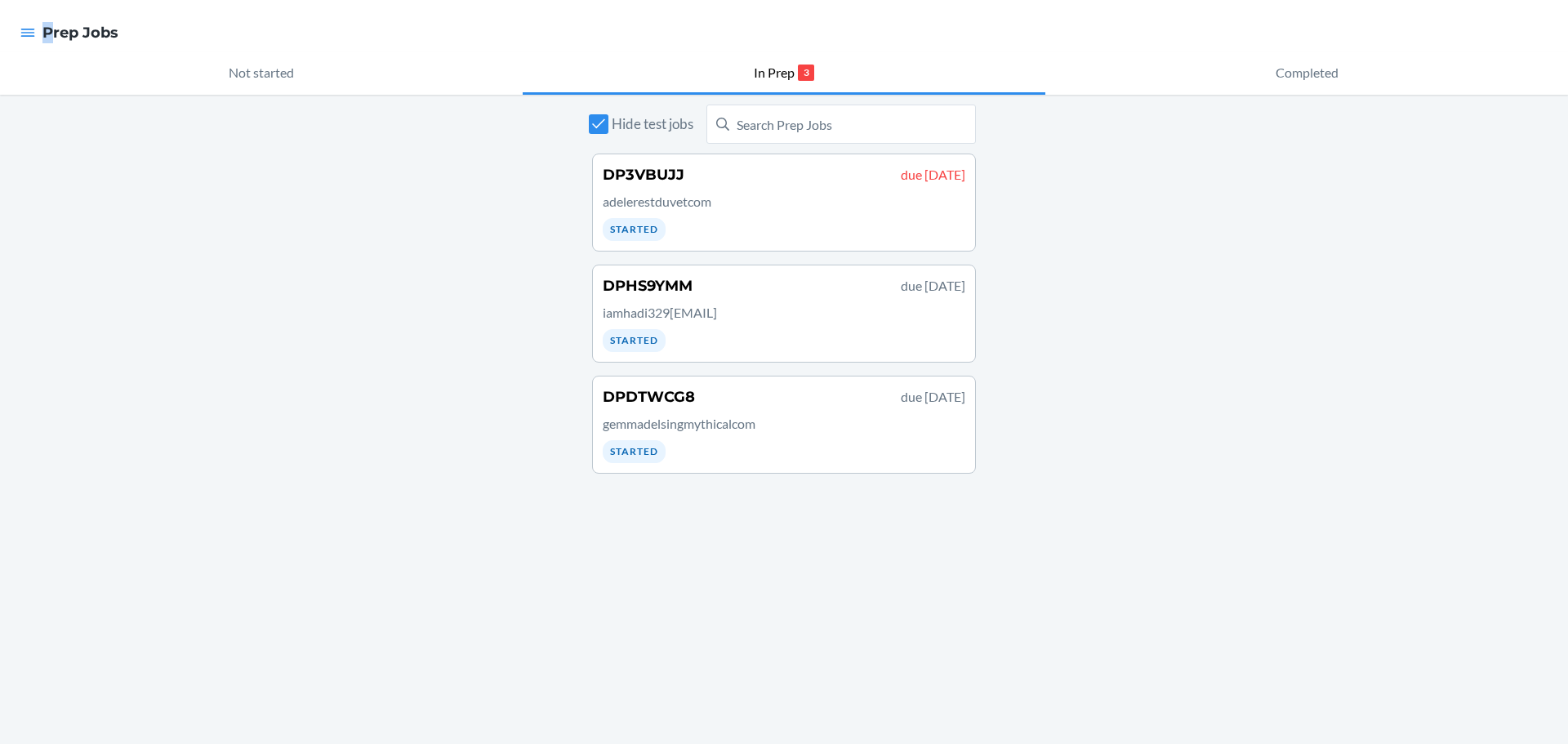click on "Prep Jobs" at bounding box center (80, 33) 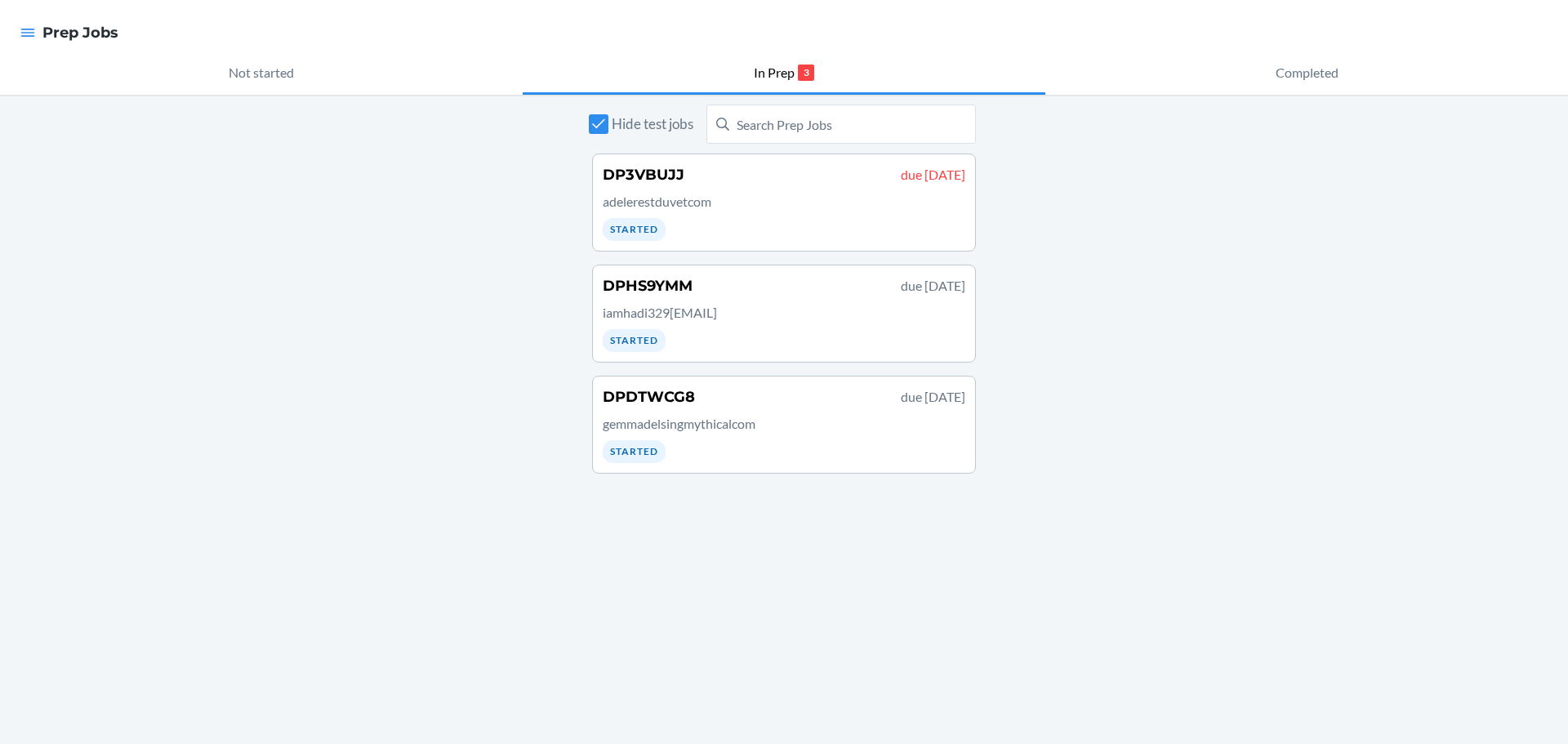 click at bounding box center (28, 33) 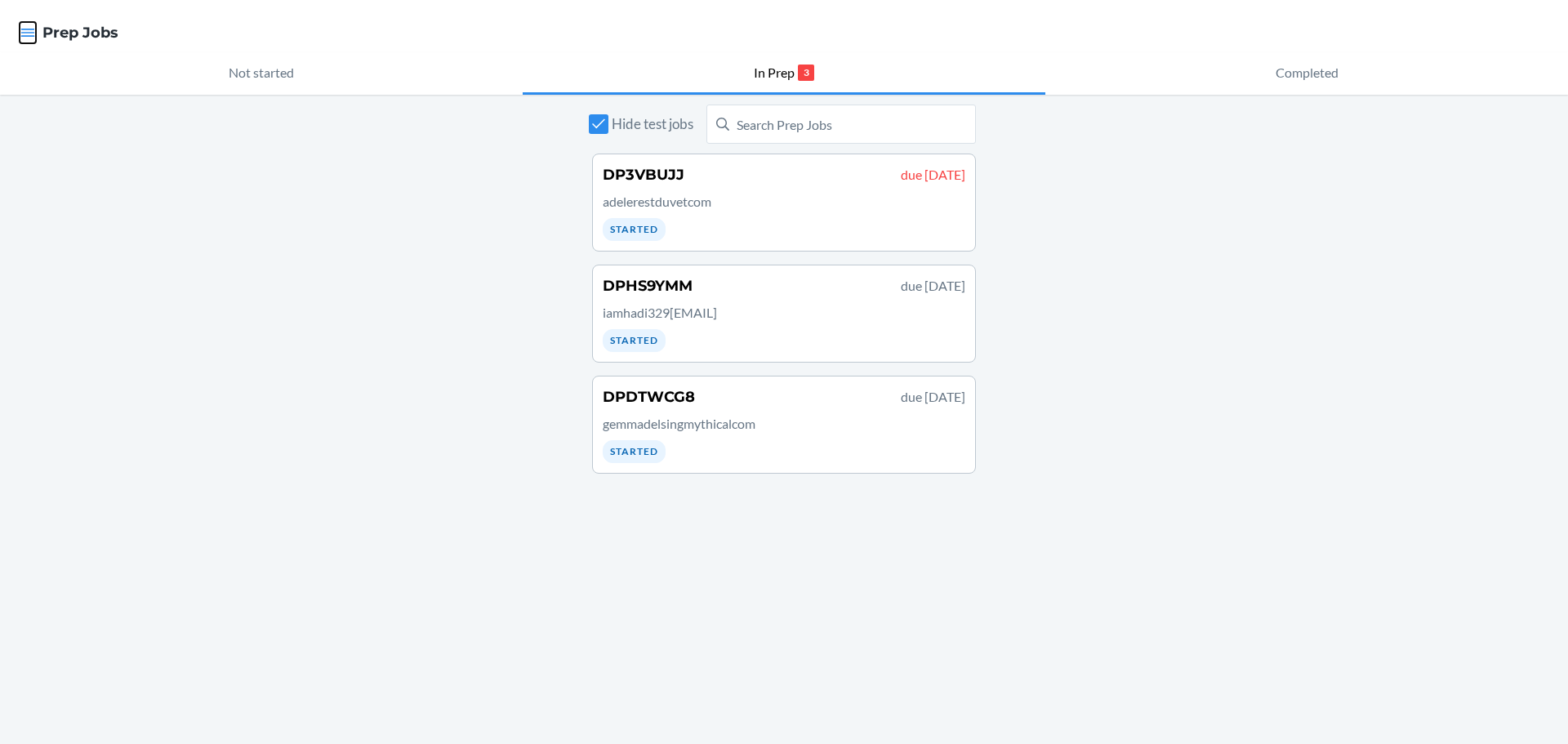 click 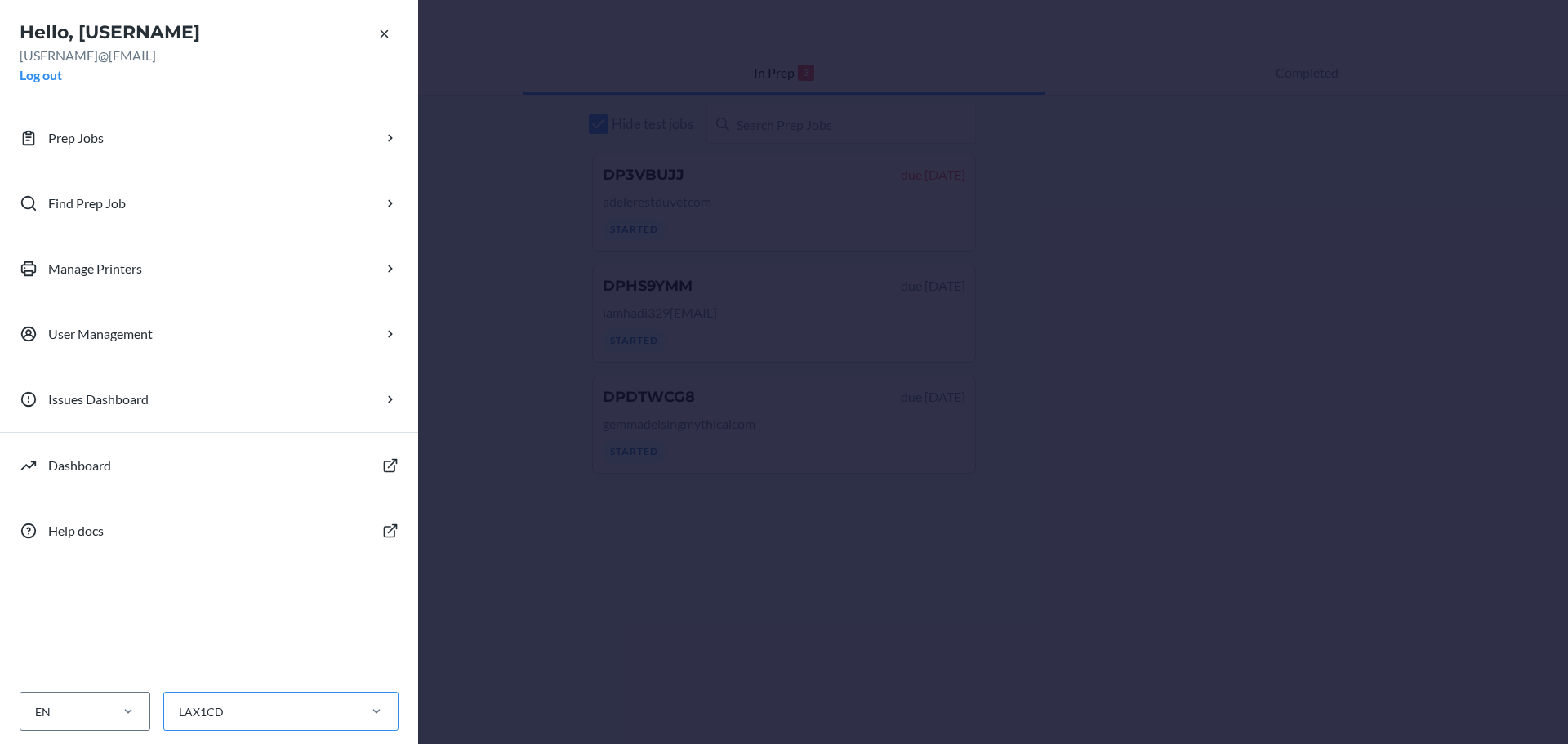 click on "LAX1CD" at bounding box center (281, 711) 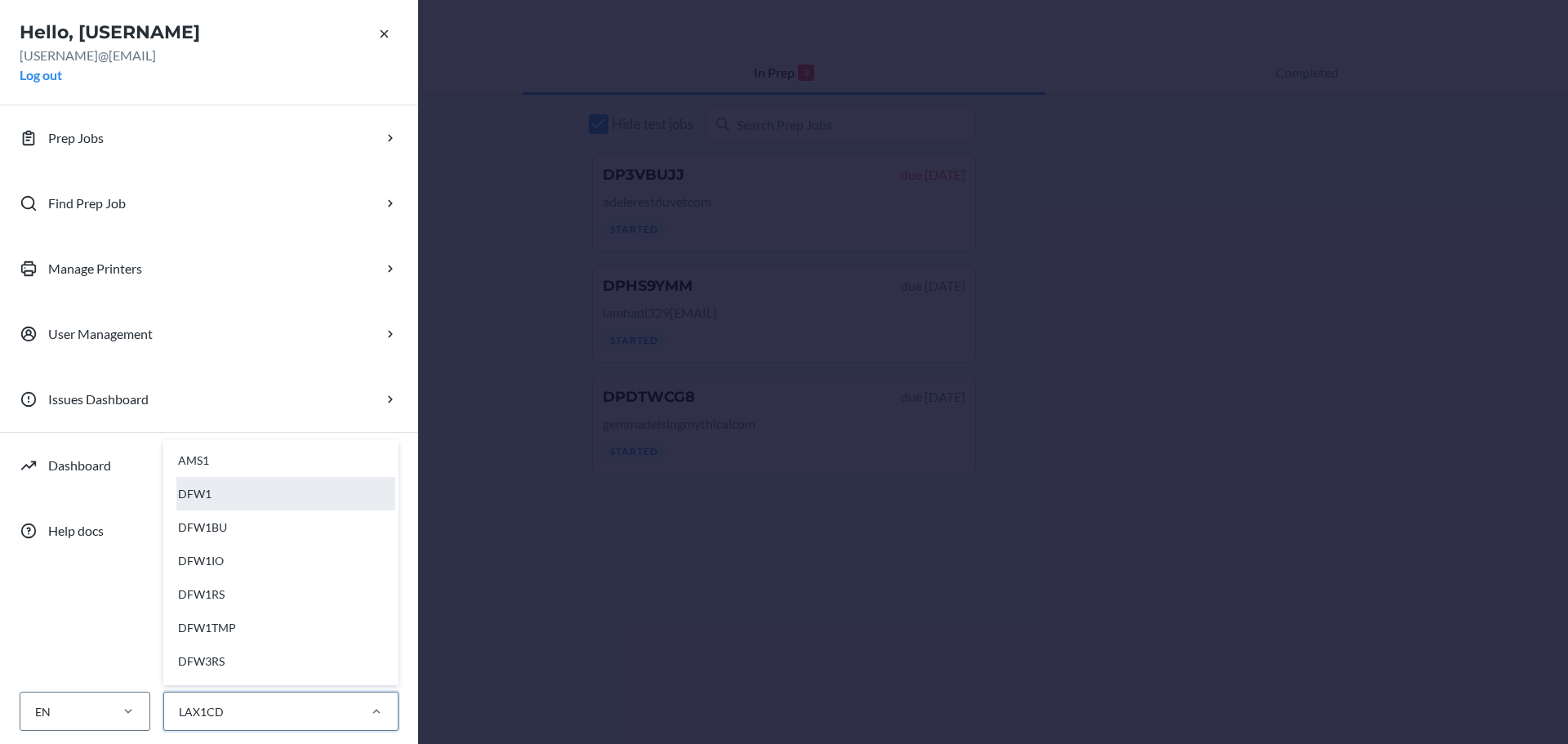 click on "DFW1" at bounding box center [286, 493] 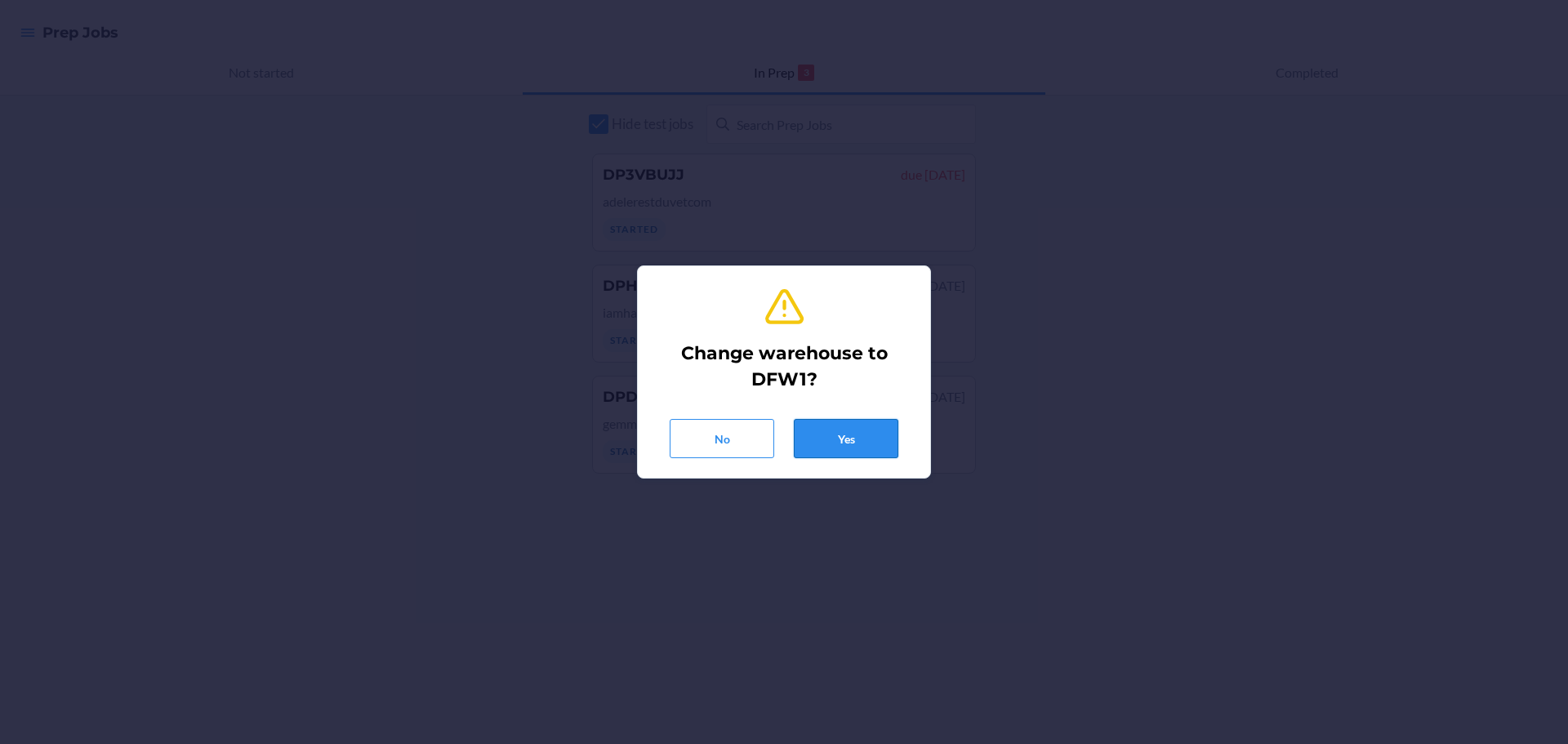 click on "Yes" at bounding box center [846, 439] 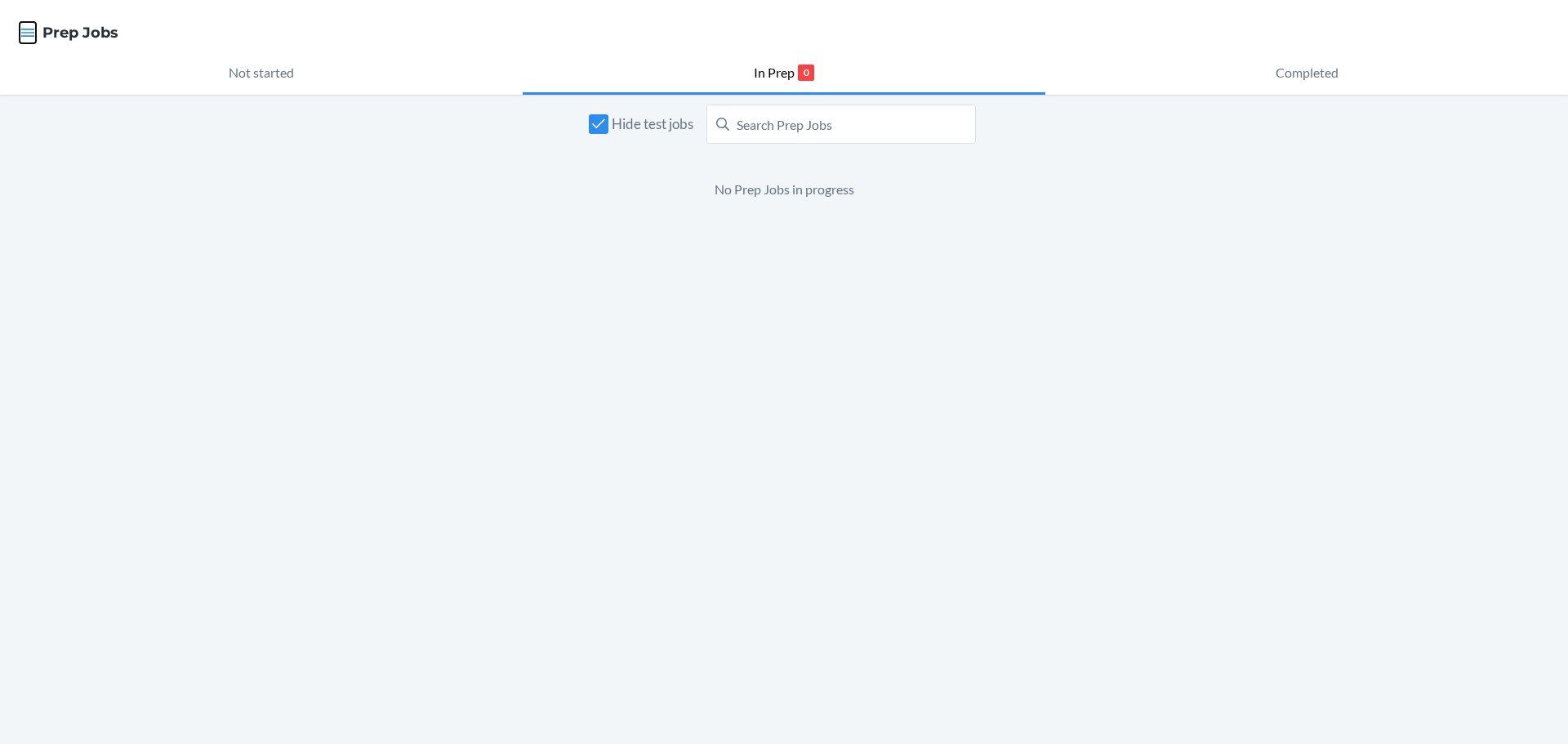 click 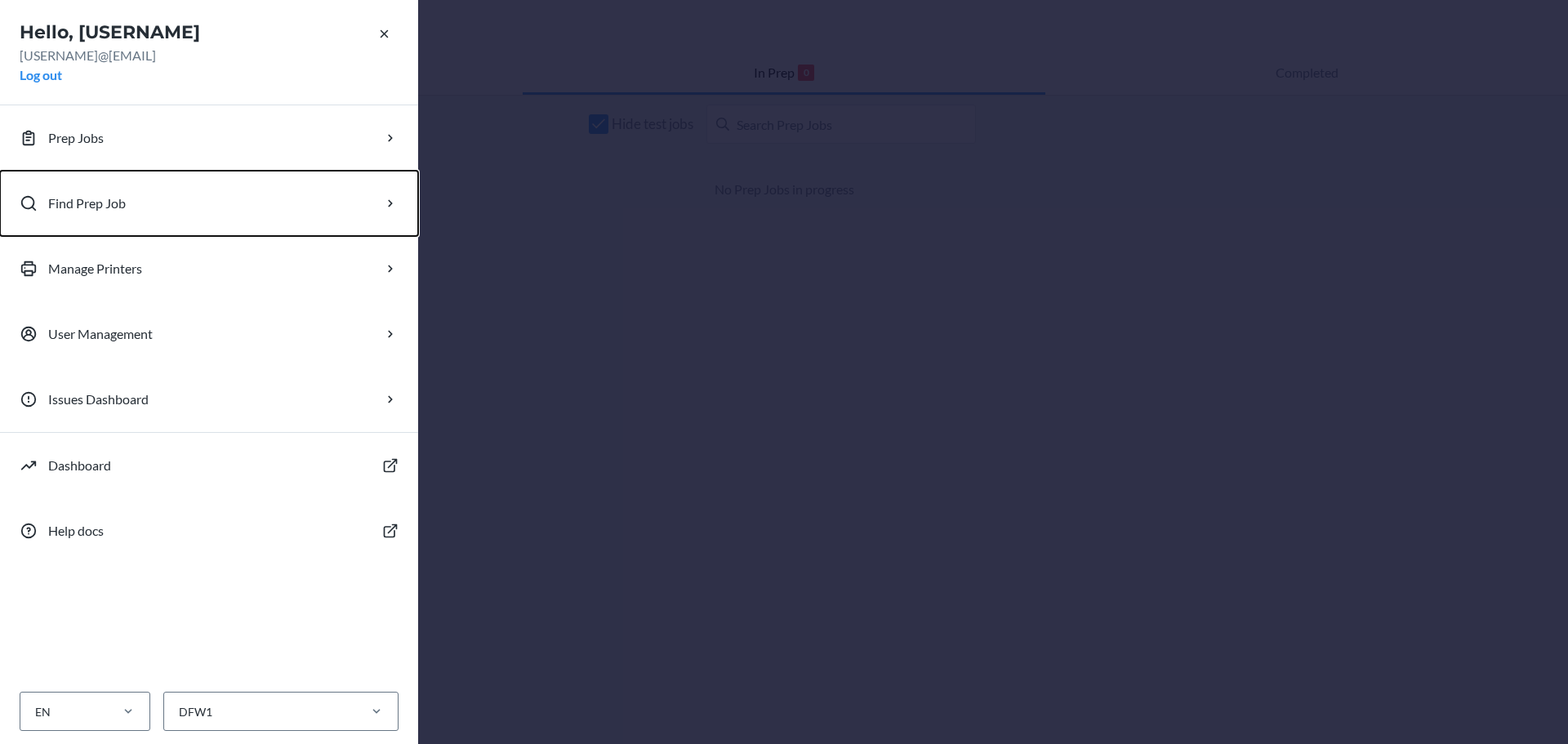 click on "Find Prep Job" at bounding box center [87, 203] 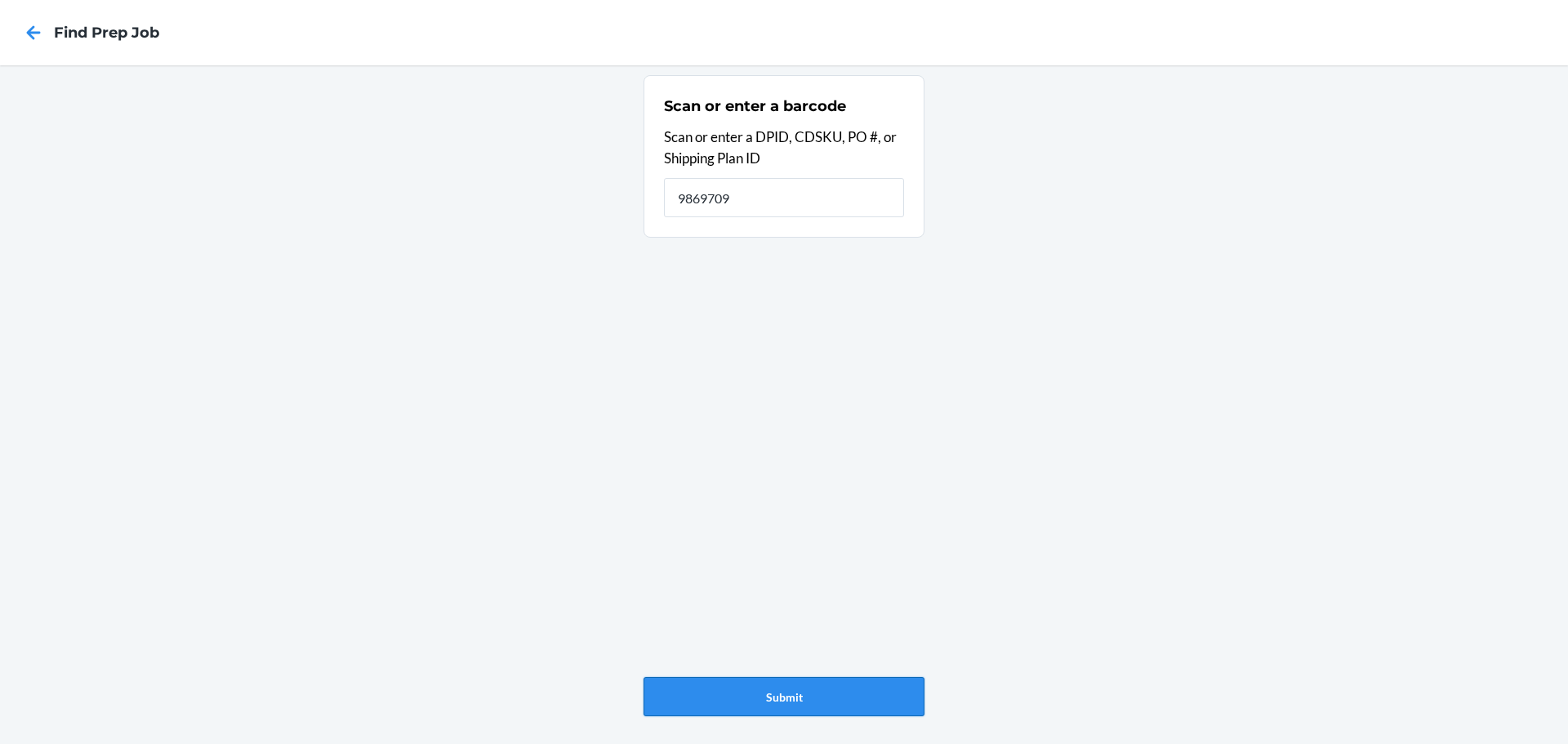 type on "9869709" 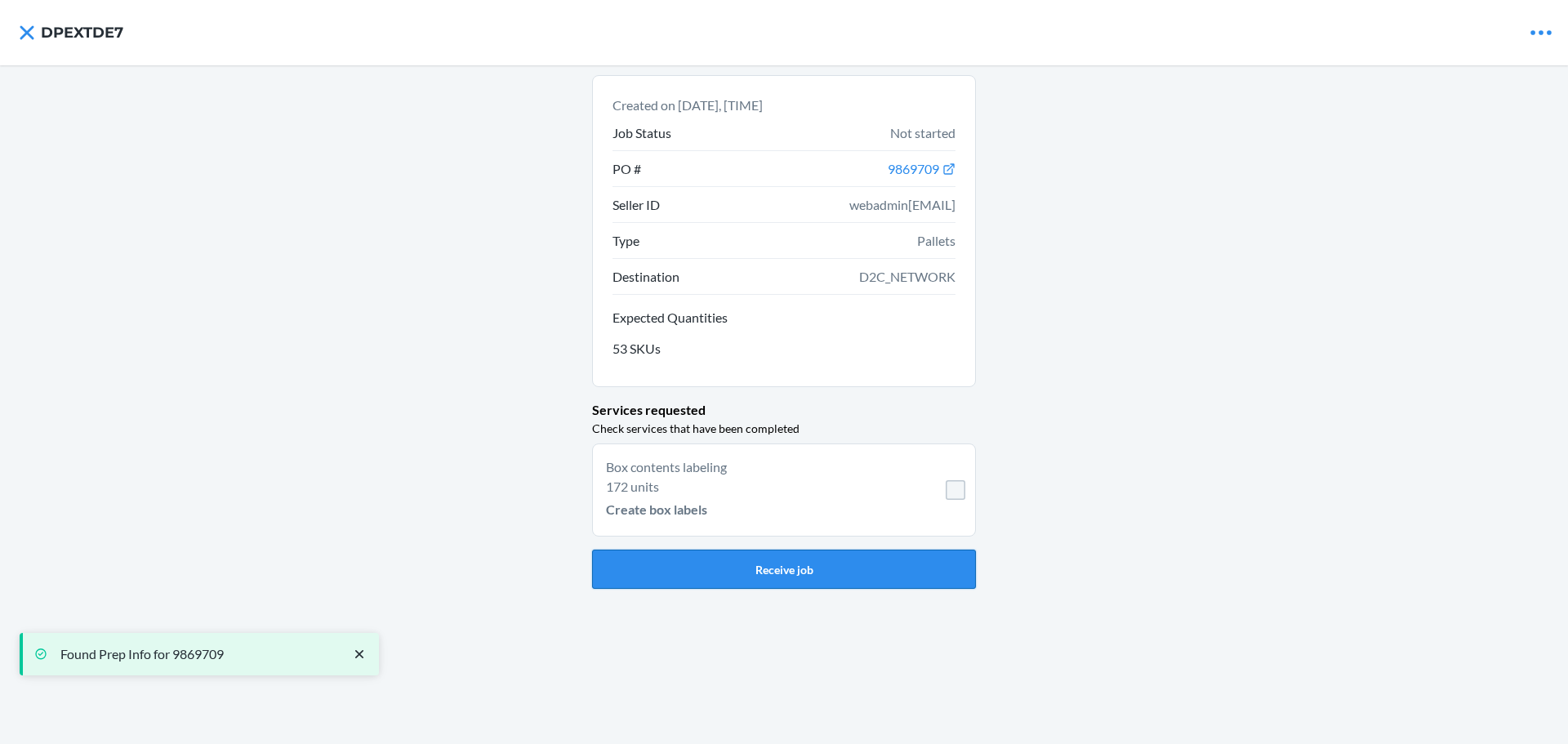 click on "Receive job" at bounding box center (784, 569) 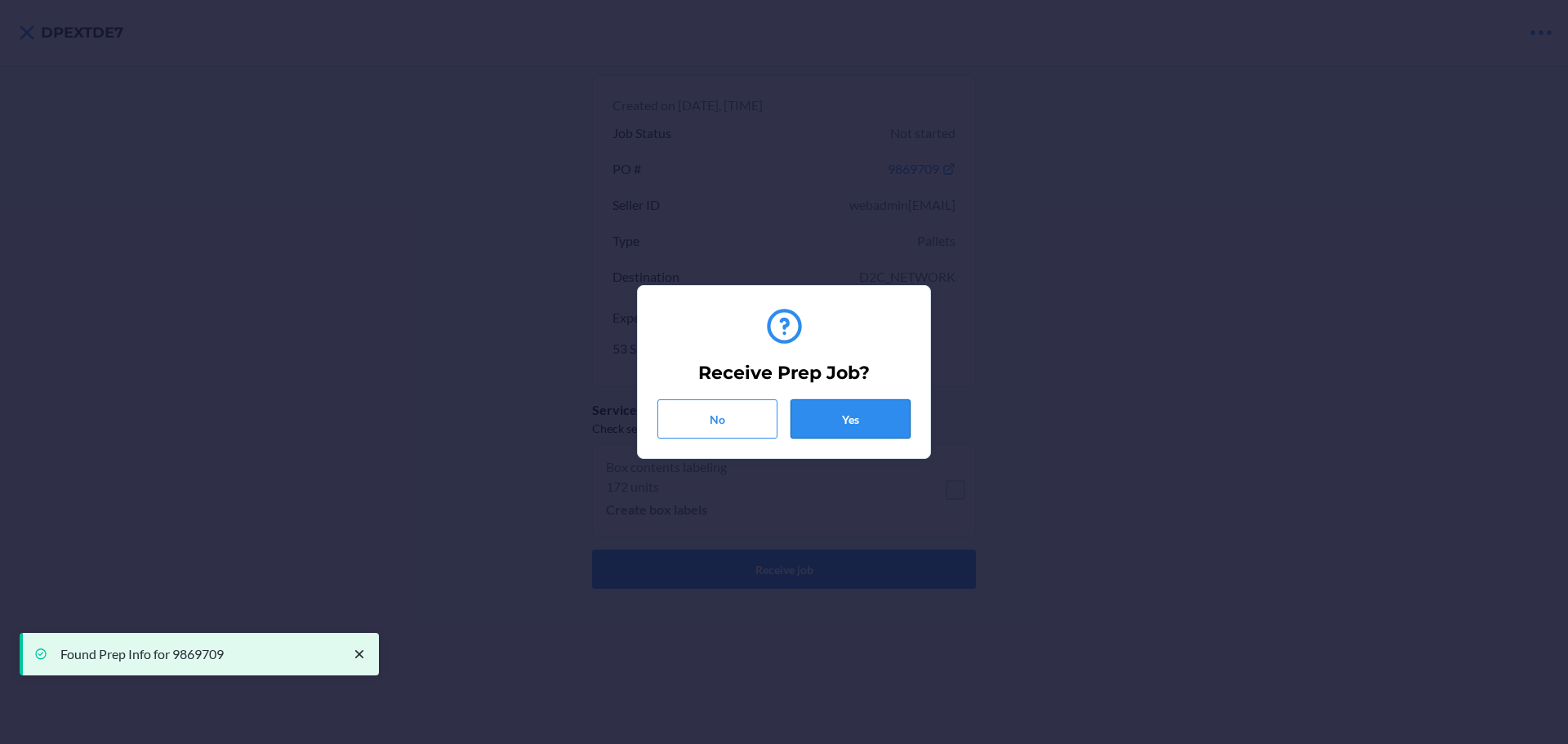 click on "Yes" at bounding box center (850, 419) 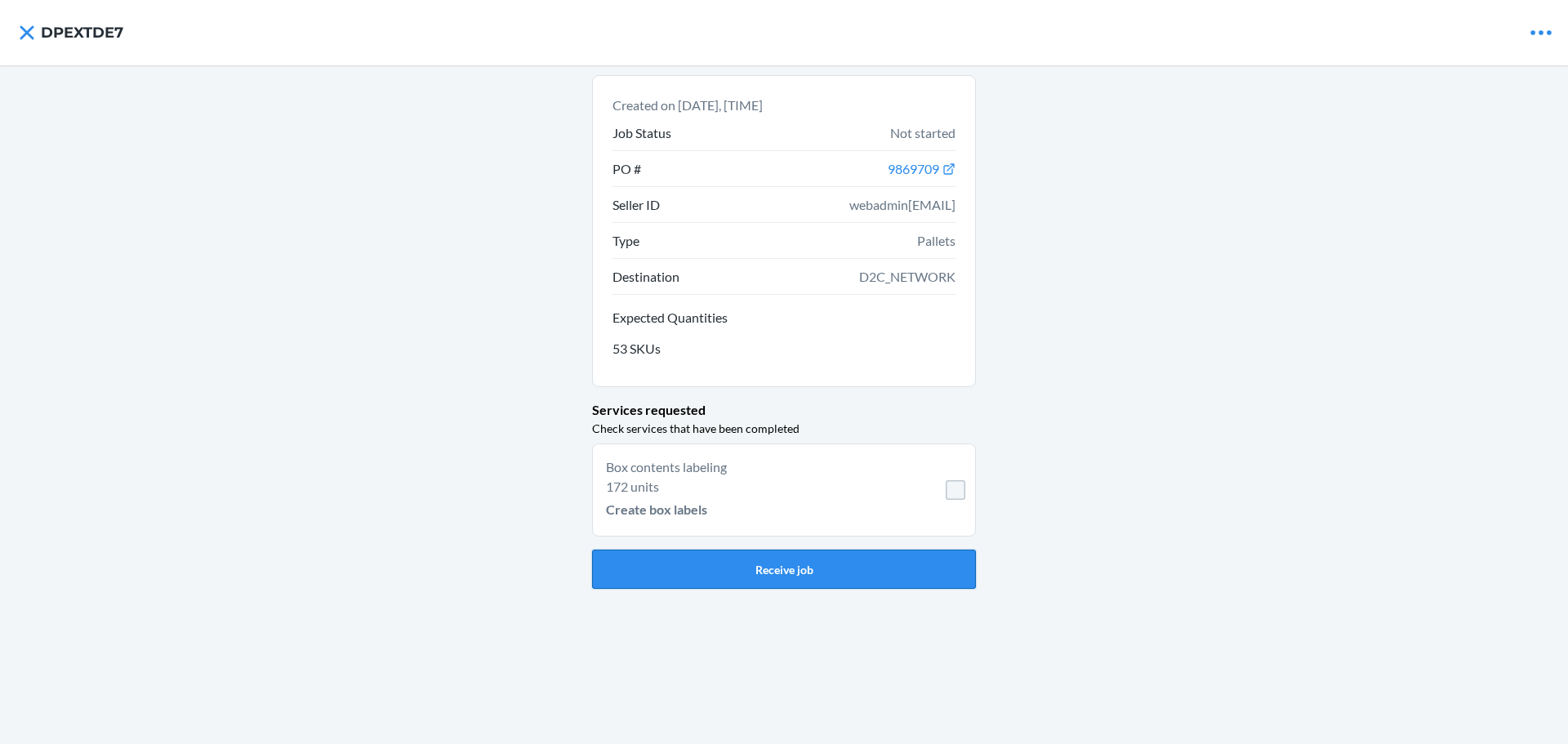 click on "Receive job" at bounding box center (784, 569) 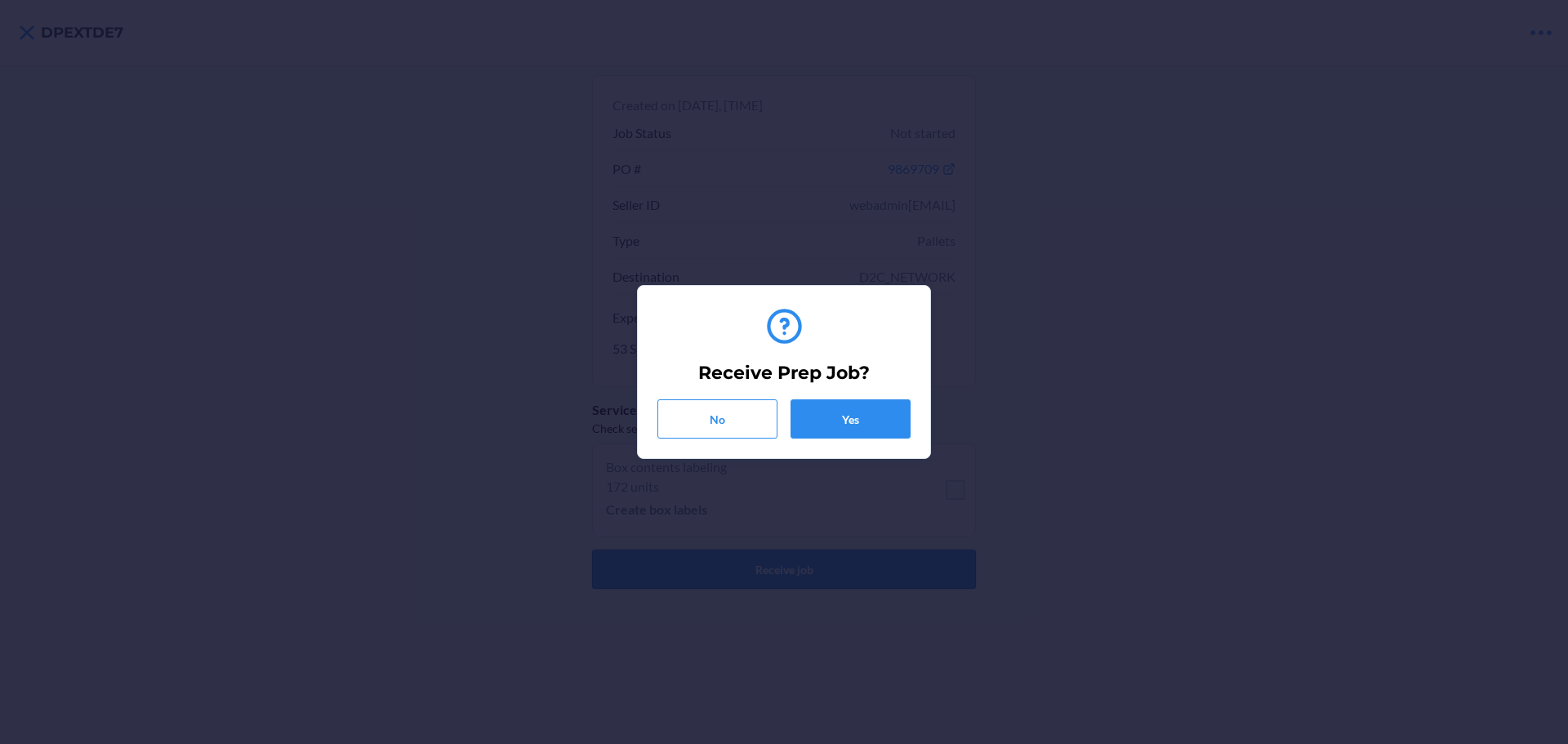 type 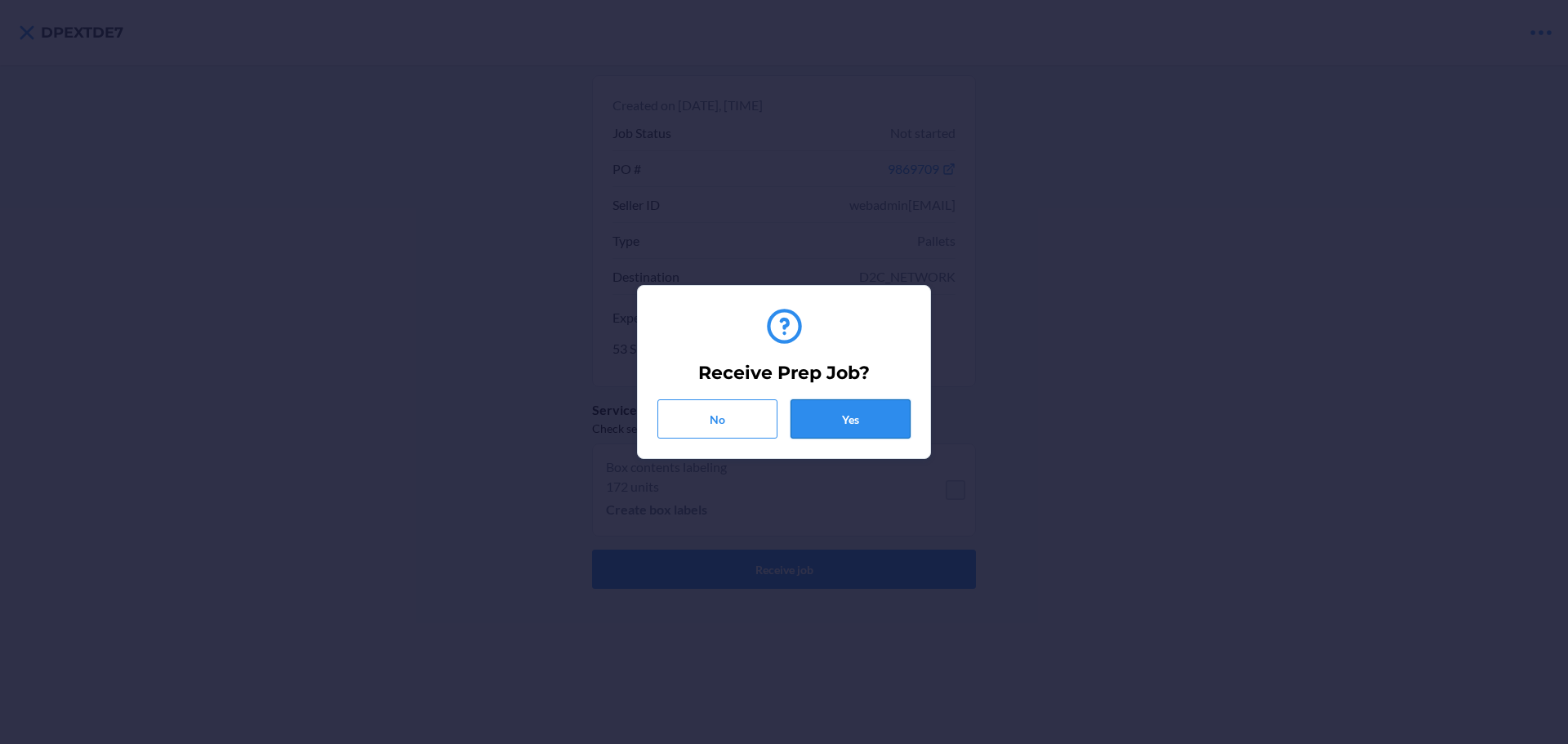 click on "Yes" at bounding box center (850, 419) 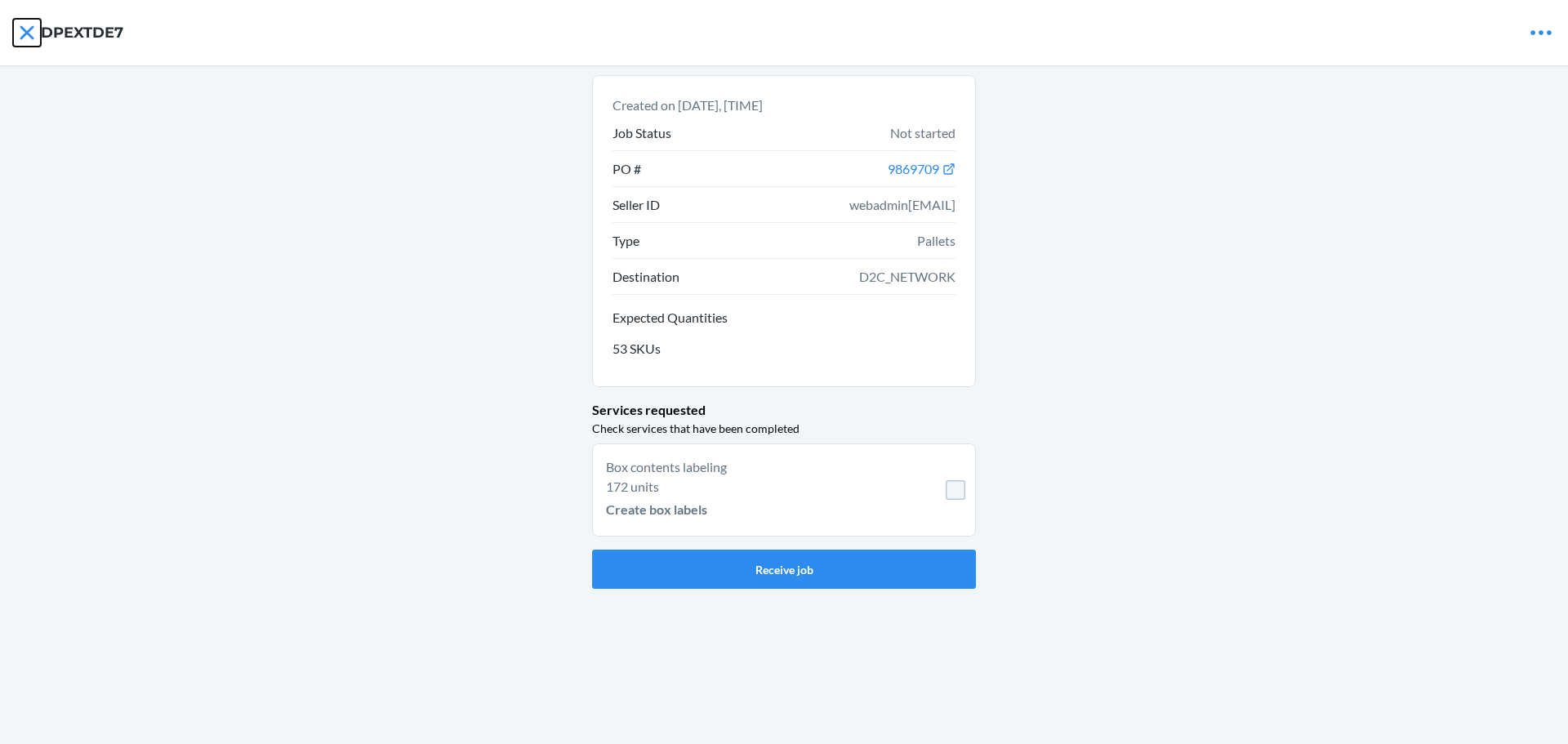 click 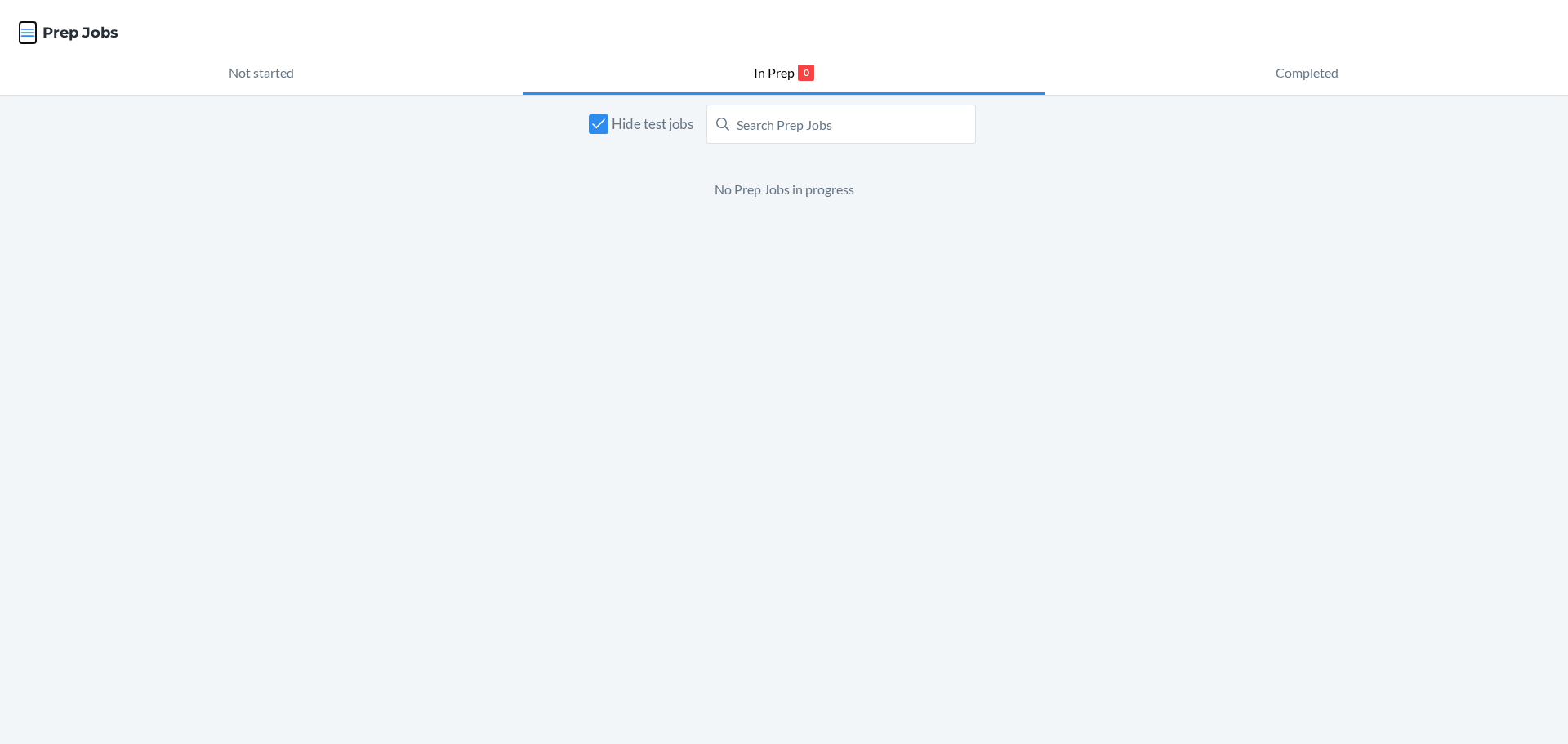 click 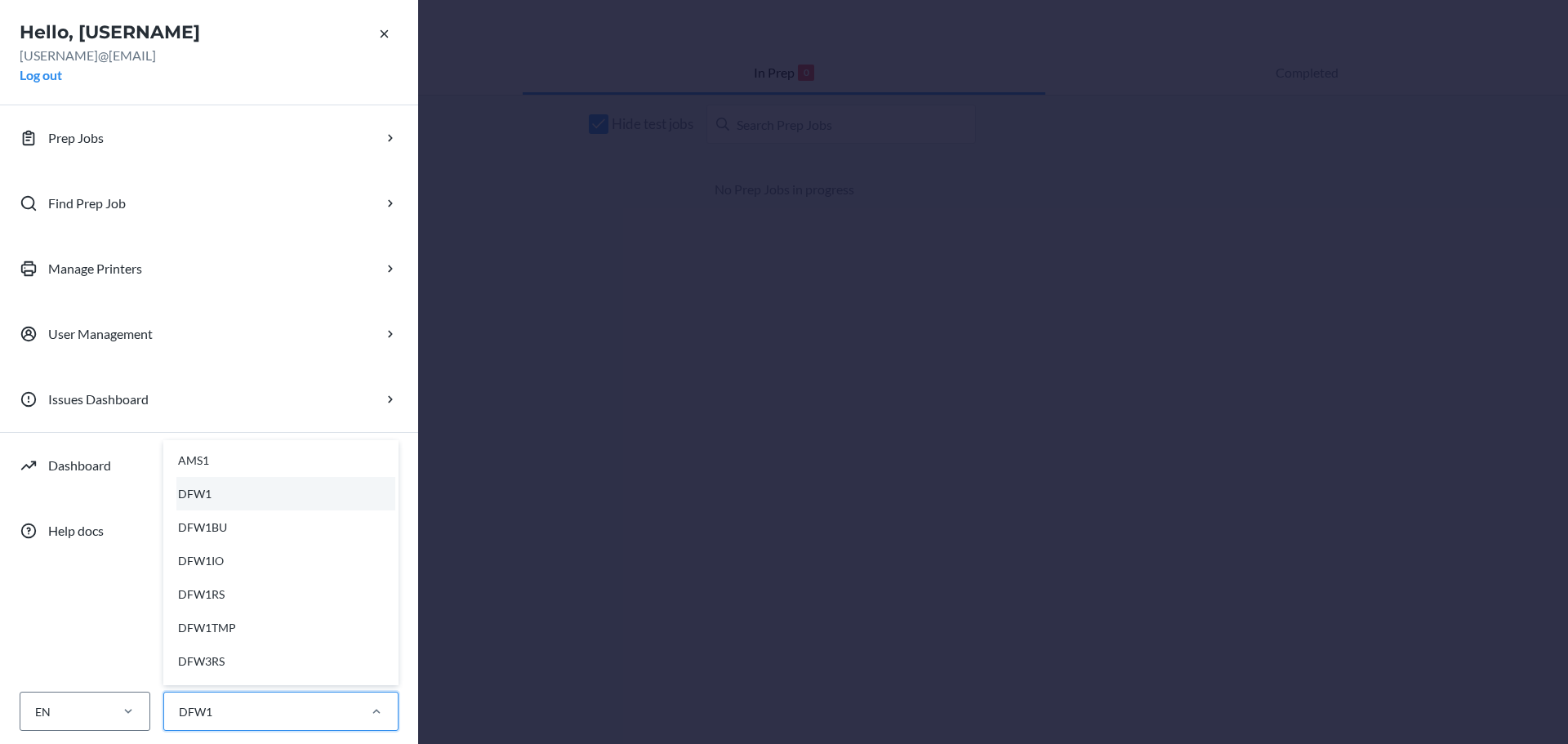 click on "DFW1" at bounding box center [260, 711] 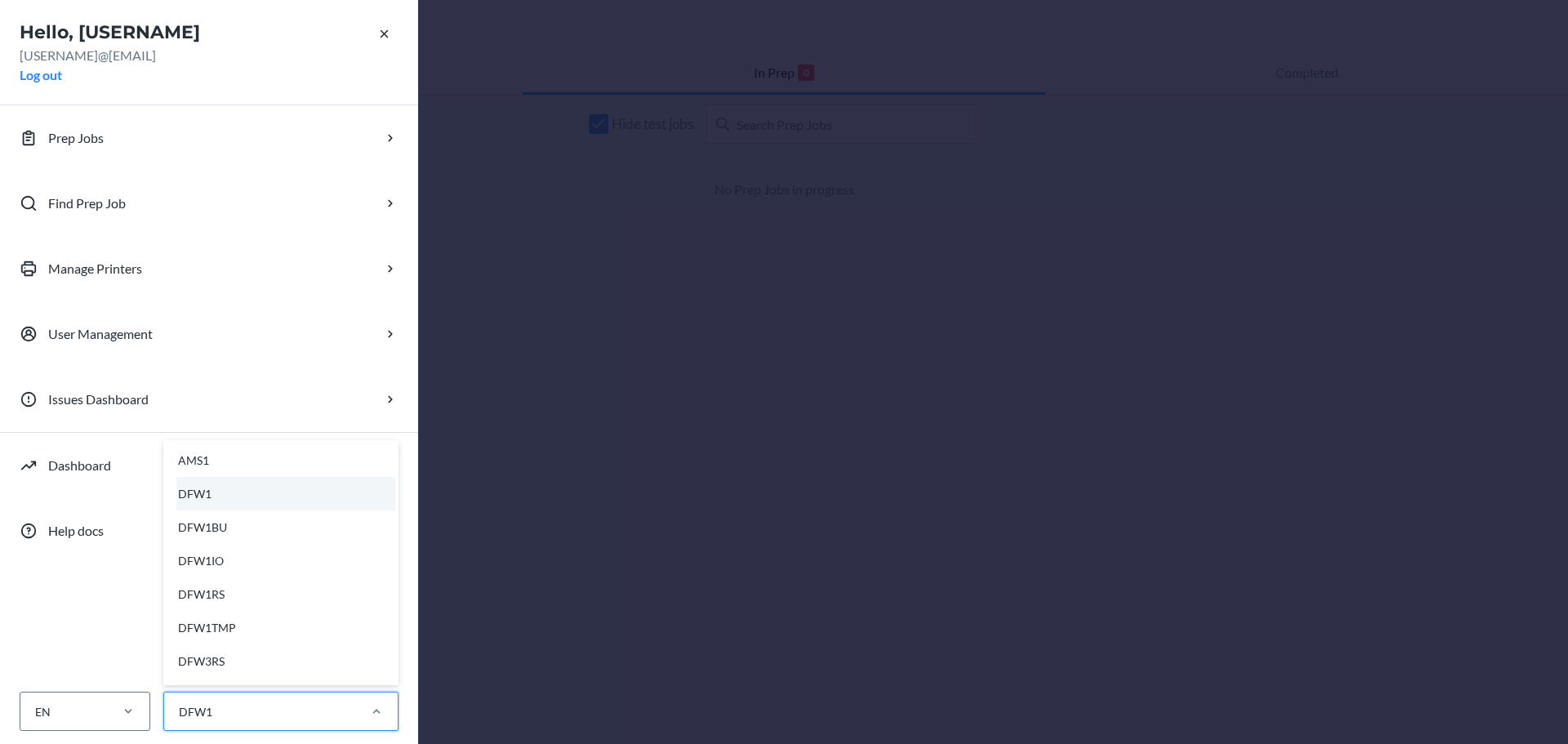 click on "option AMS1 focused, 1 of 28. 28 results available. Use Up and Down to choose options, press Enter to select the currently focused option, press Escape to exit the menu, press Tab to select the option and exit the menu. DFW1 AMS1 DFW1 DFW1BU DFW1IO DFW1RS DFW1TMP DFW3RS EWR1 EWR1CD EWR1IO EWR1RS GPA_EDI GPA_FON LAX1 LAX1BU LAX1CD LAX1IO LAX1RS PRP_GPA_EDI STO_AMP STO_COL_MCI STO_CUS_LAX STO_EWR STO_FON STO_IRM_PER STO_PXR_LAX STO_TST_LOG TST_LOG" at bounding box center (178, 711) 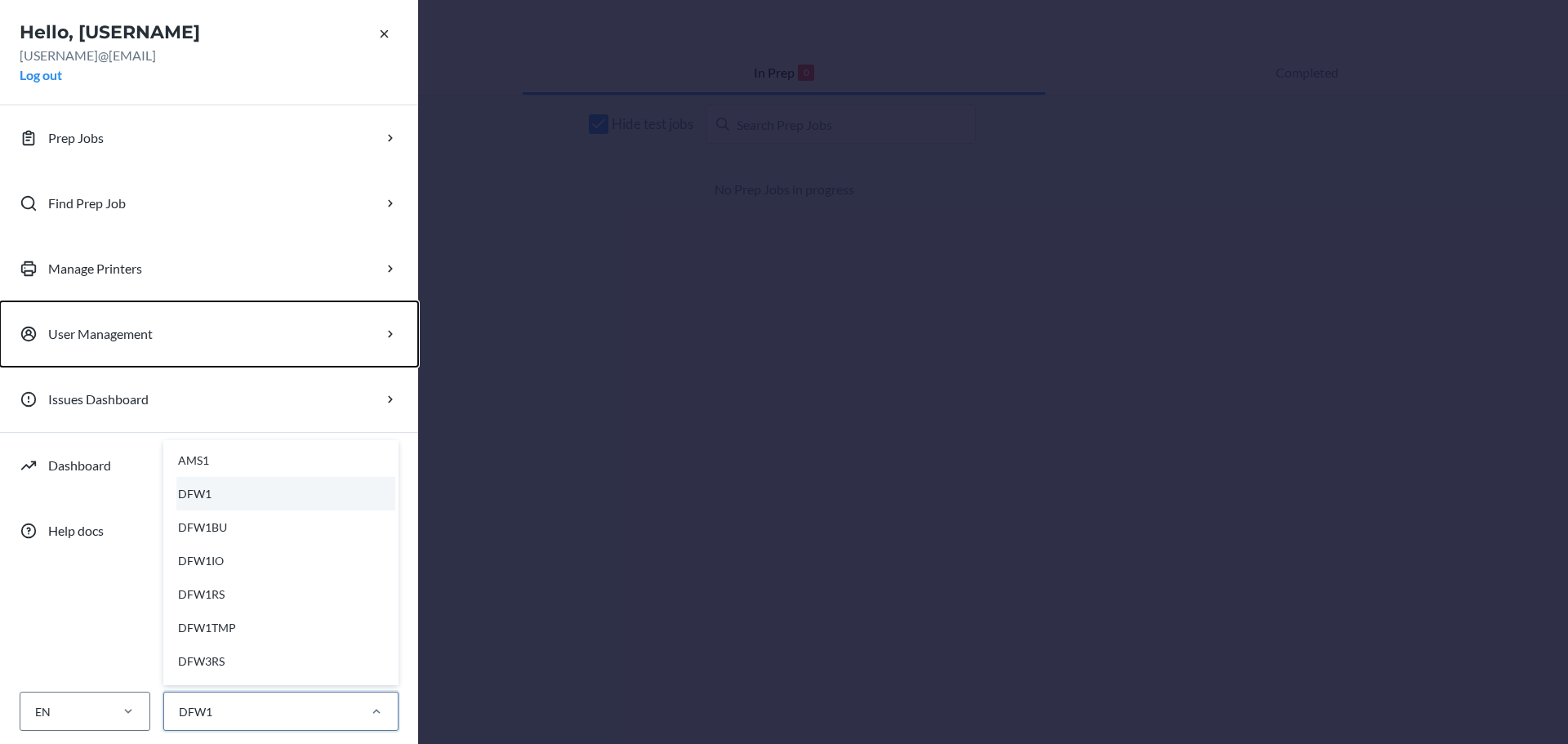 click on "User Management" at bounding box center (209, 334) 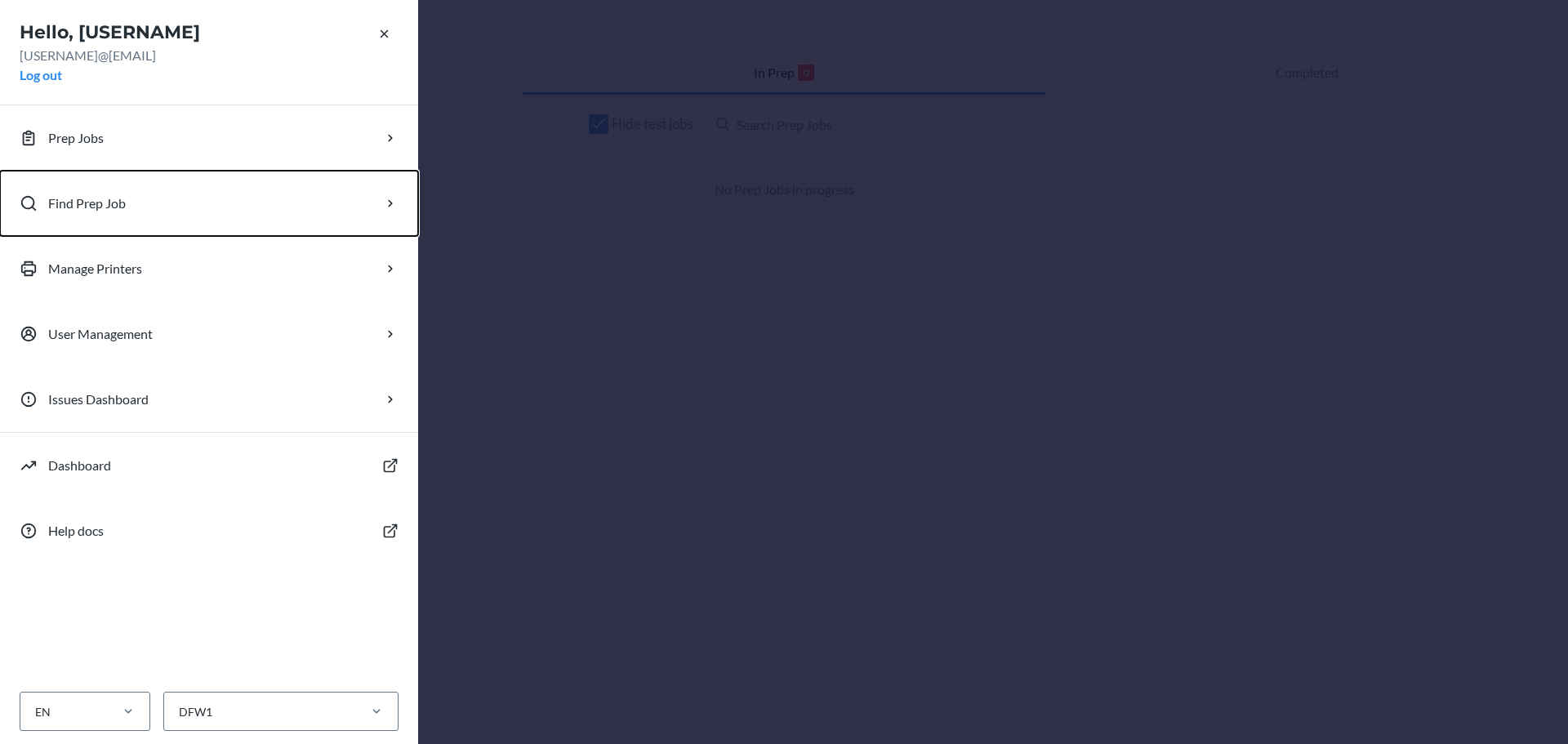 click on "Find Prep Job" at bounding box center (87, 203) 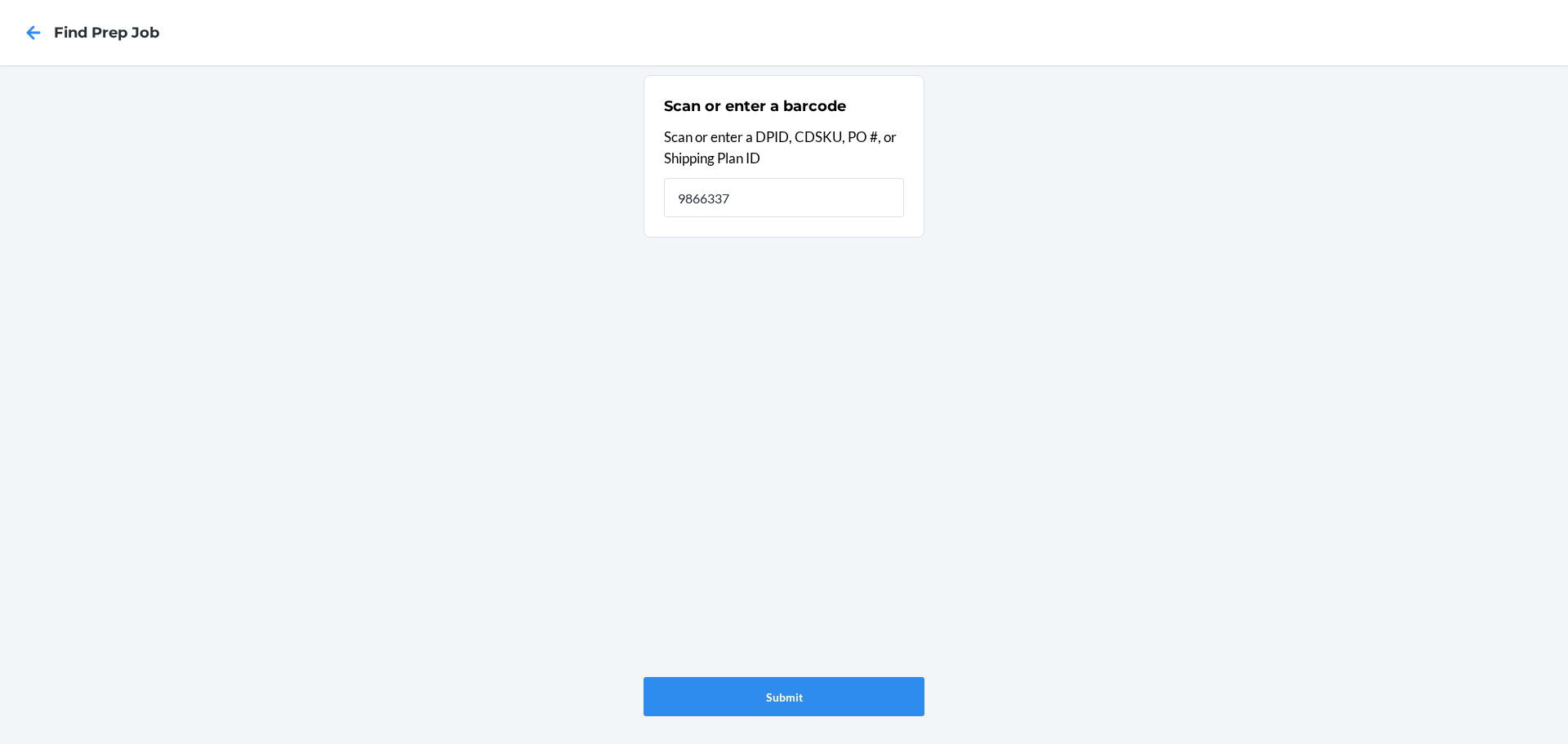 type on "9866337" 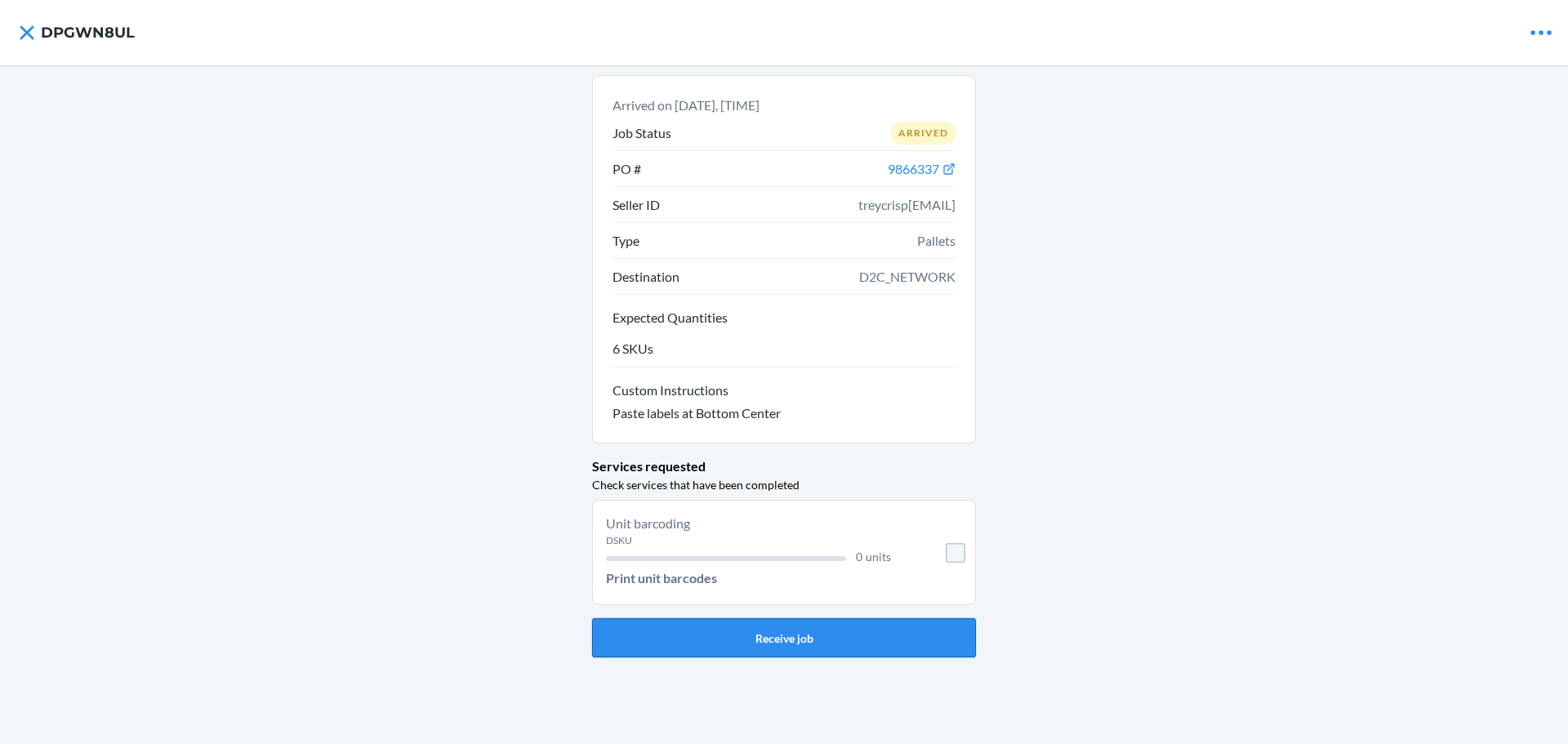 click on "Receive job" at bounding box center [784, 638] 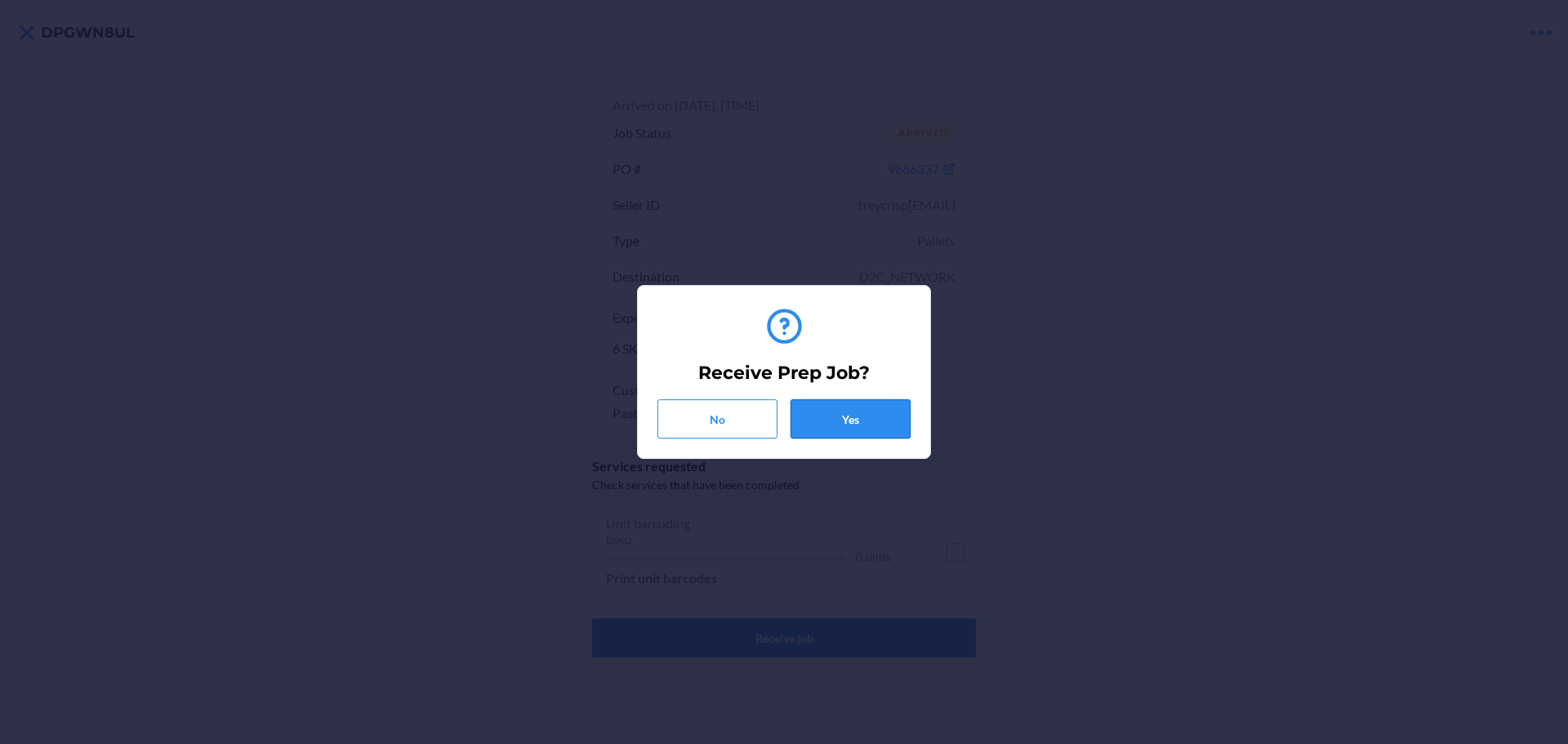 click on "Yes" at bounding box center [850, 419] 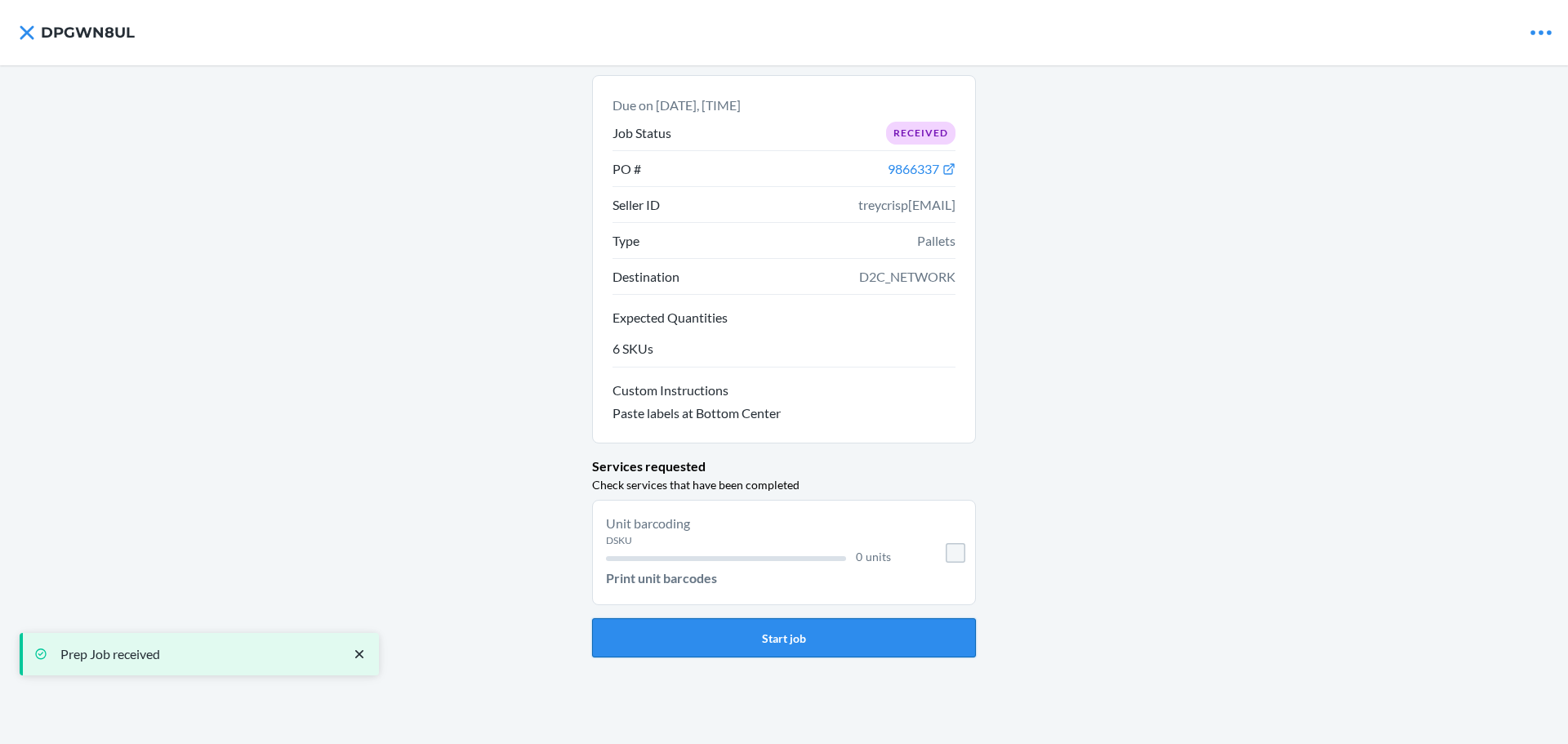 click on "Start job" at bounding box center (784, 638) 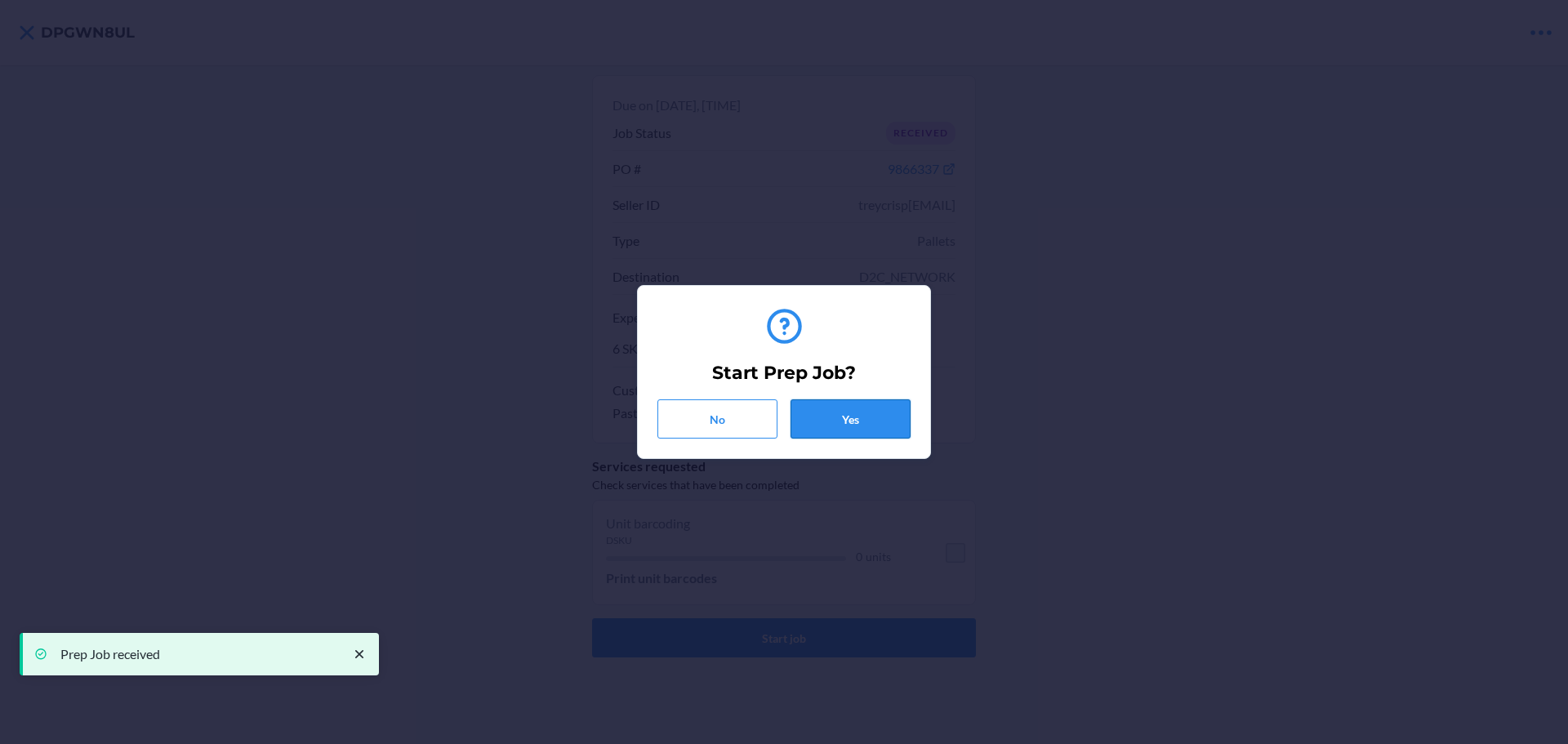 click on "Yes" at bounding box center [850, 419] 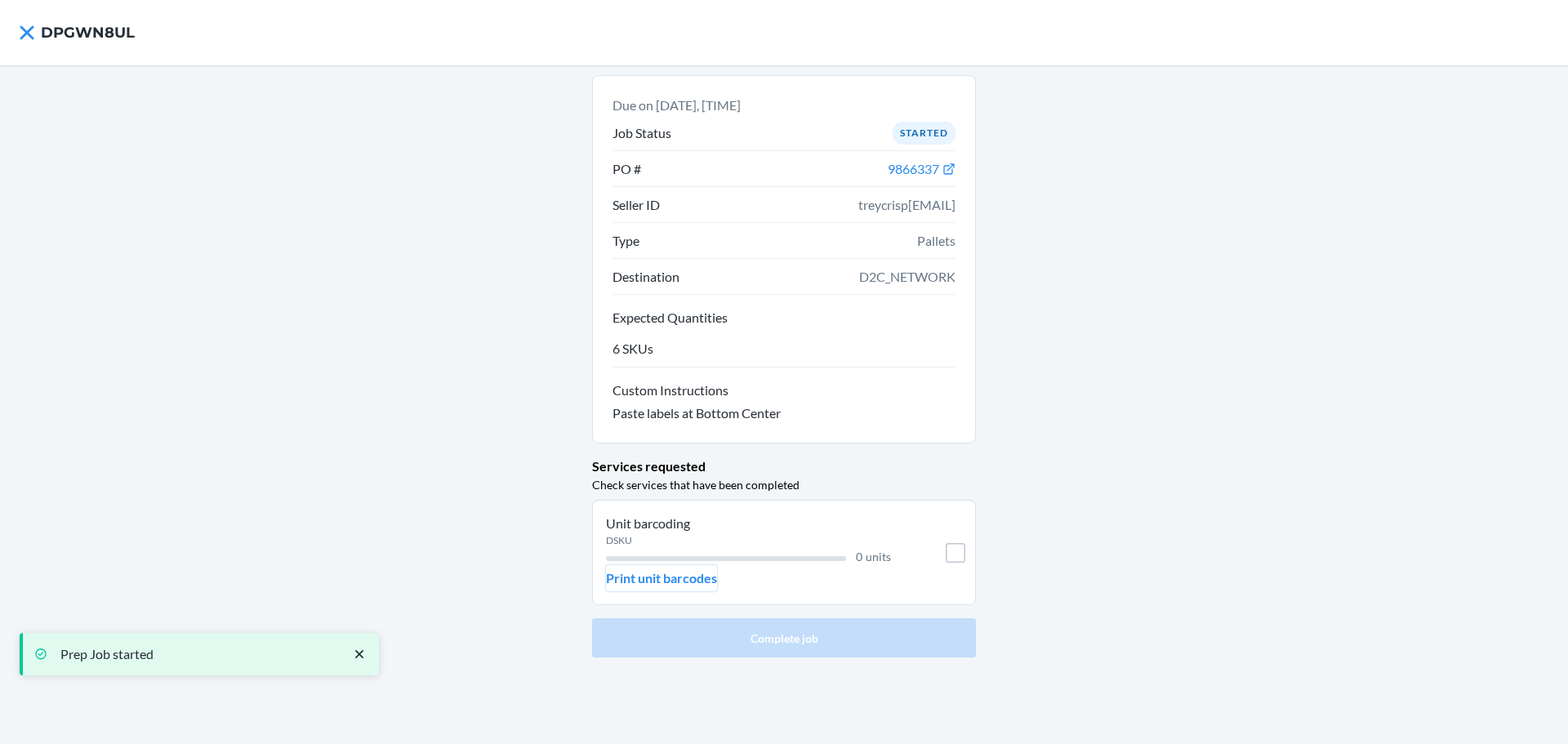 click on "Print unit barcodes" at bounding box center [662, 578] 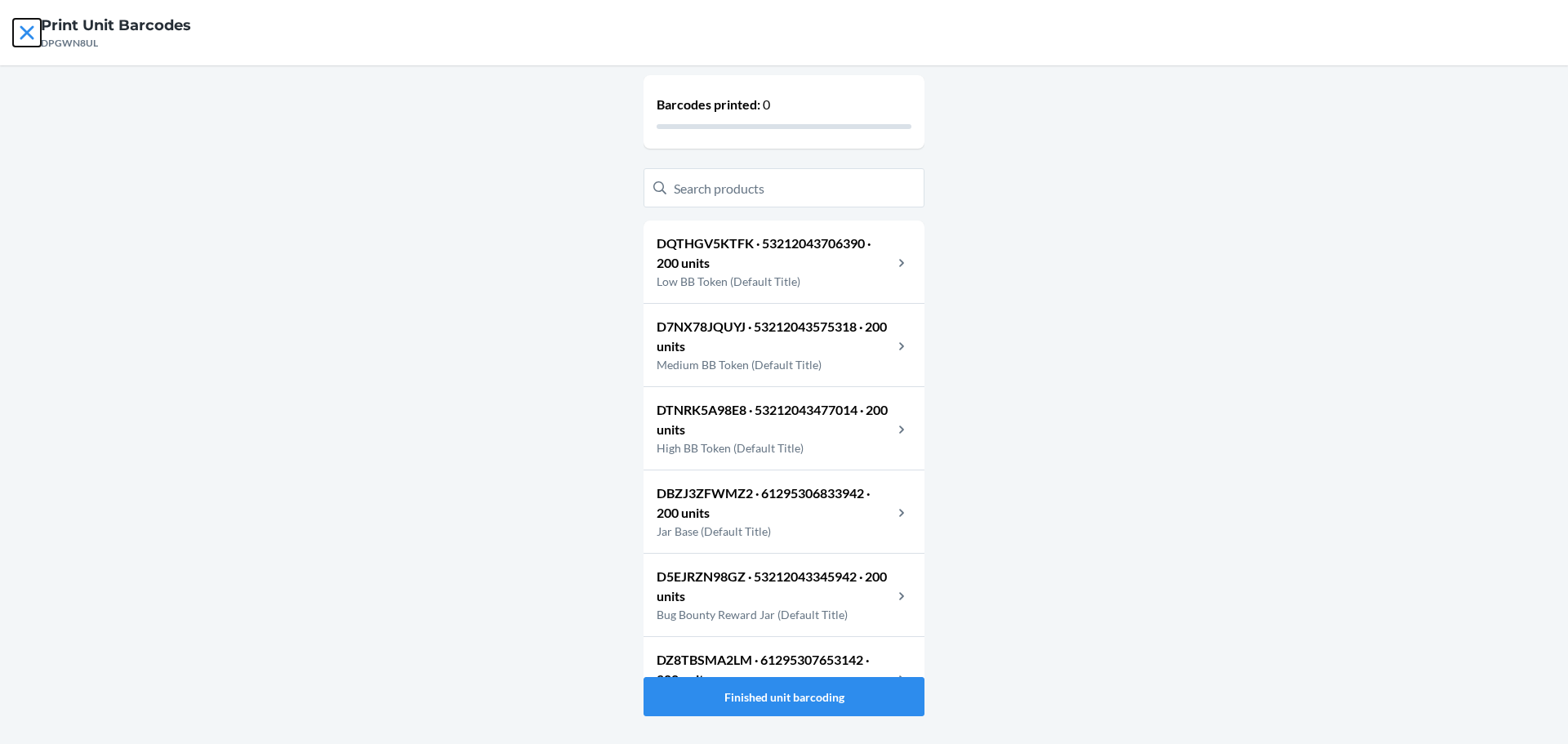 click 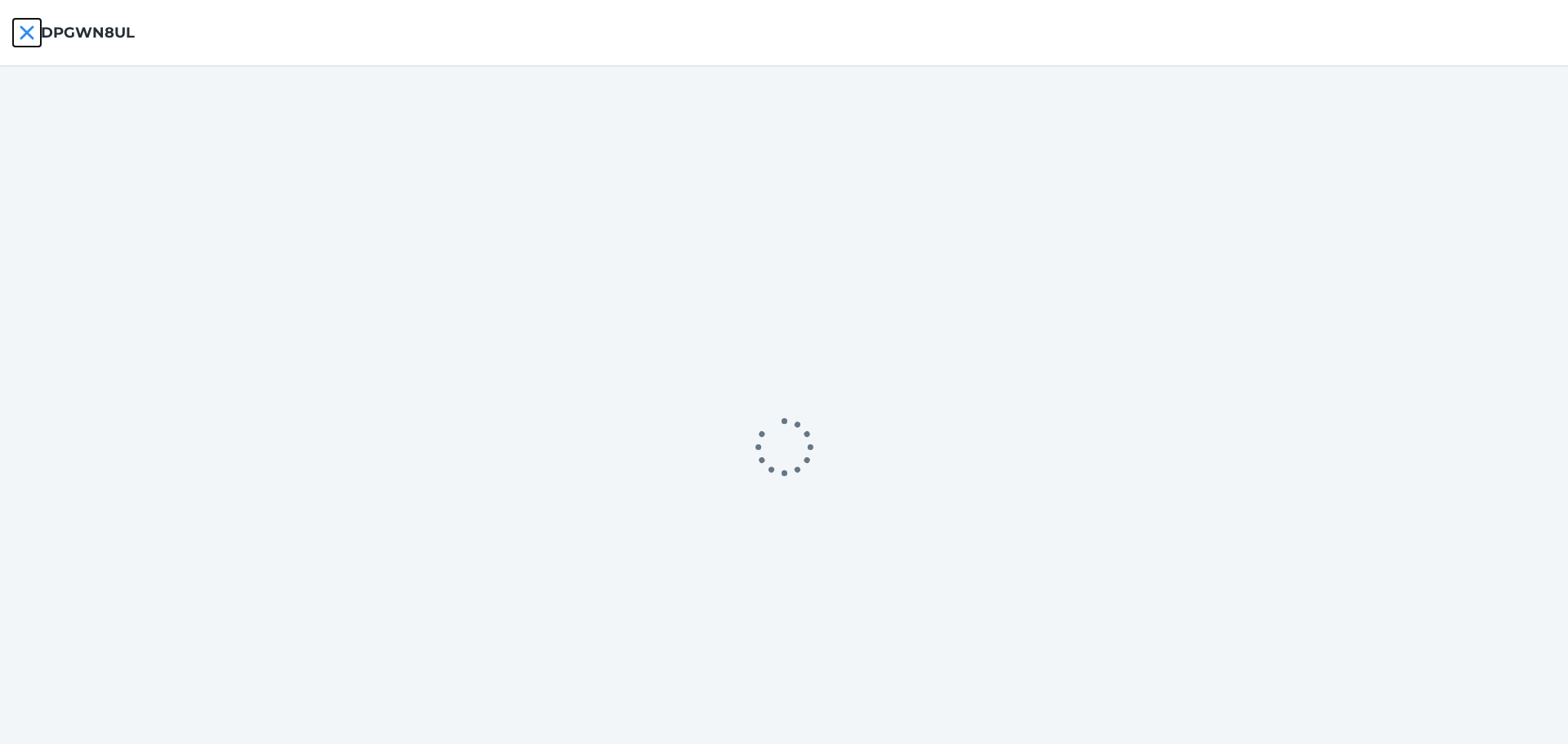 click 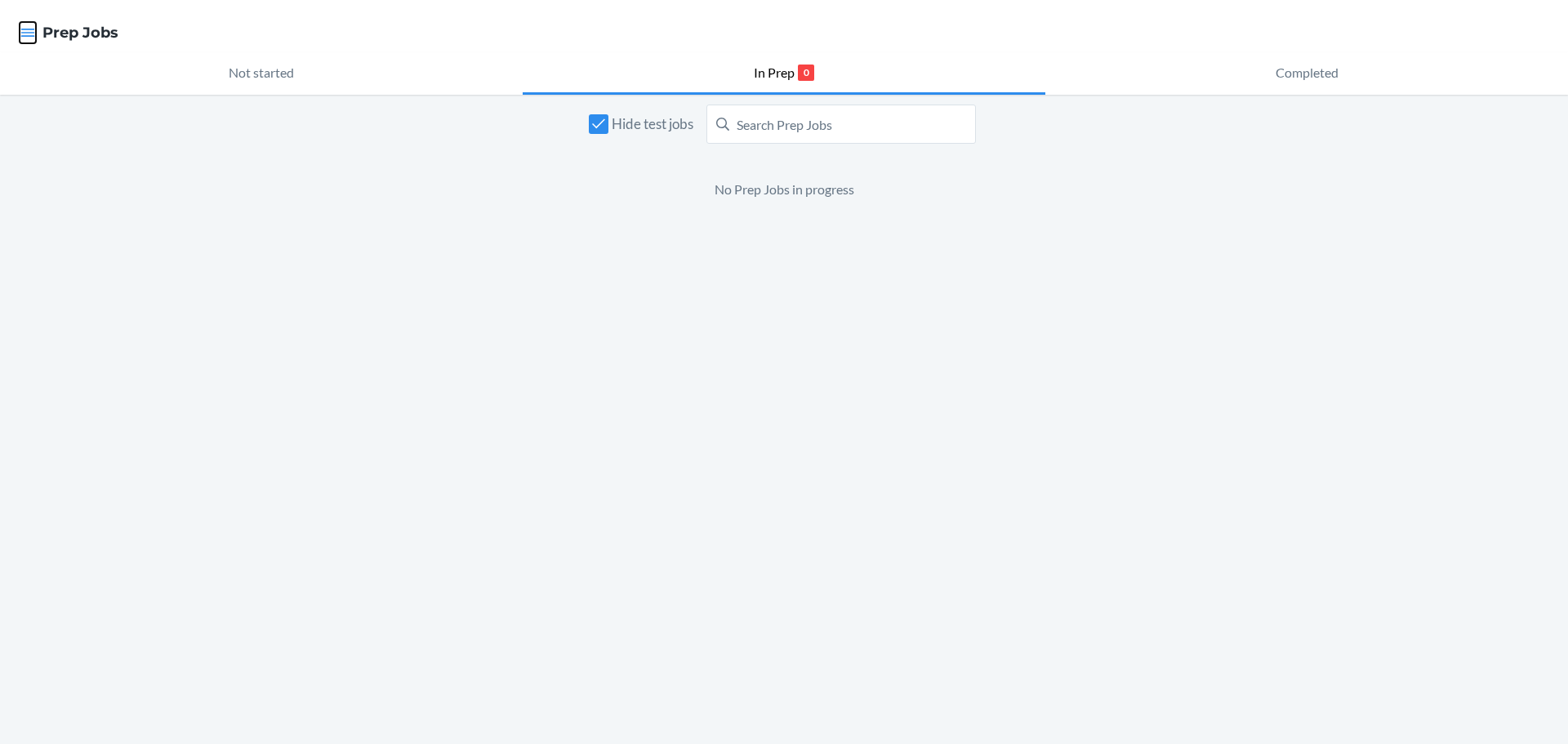 click 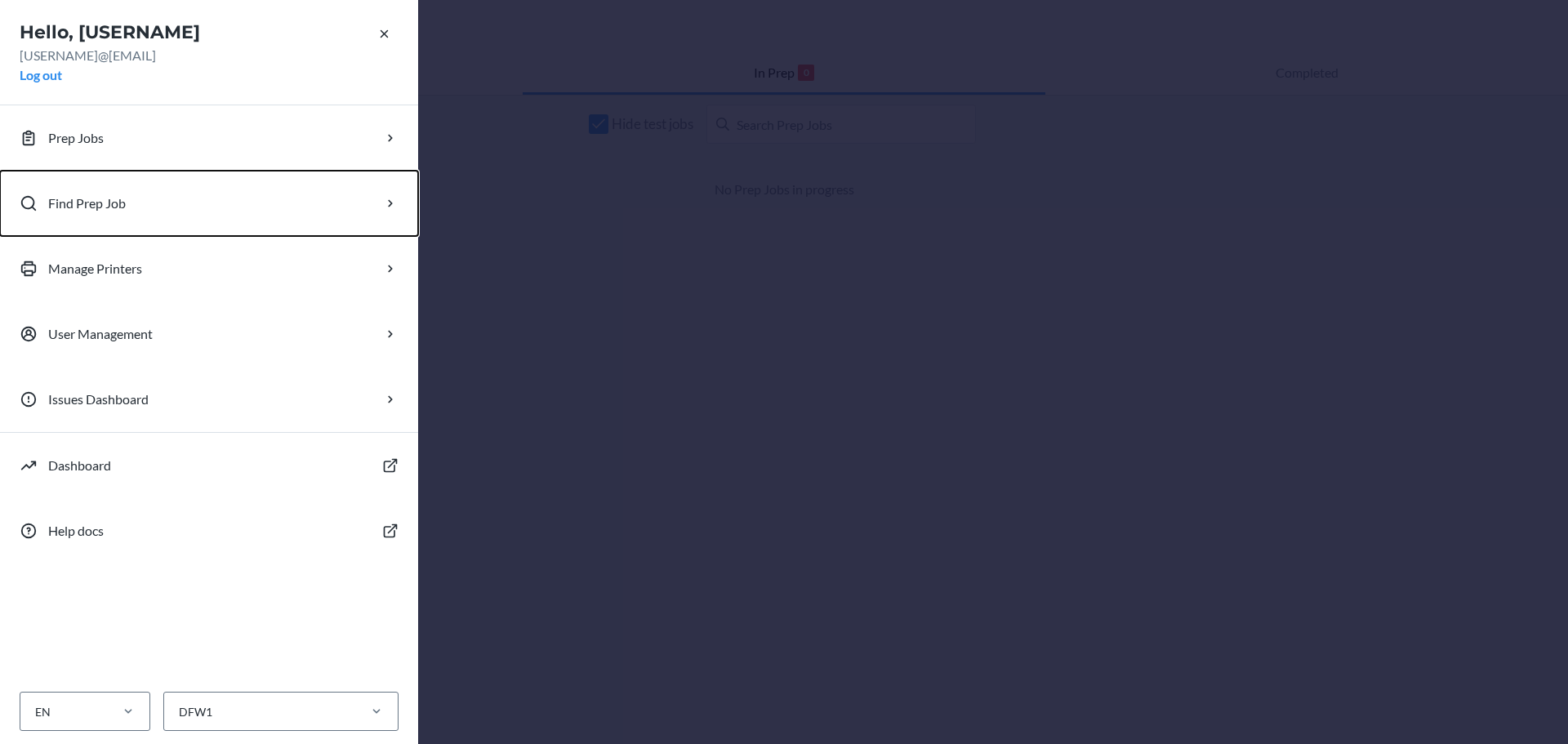 click on "Find Prep Job" at bounding box center [209, 203] 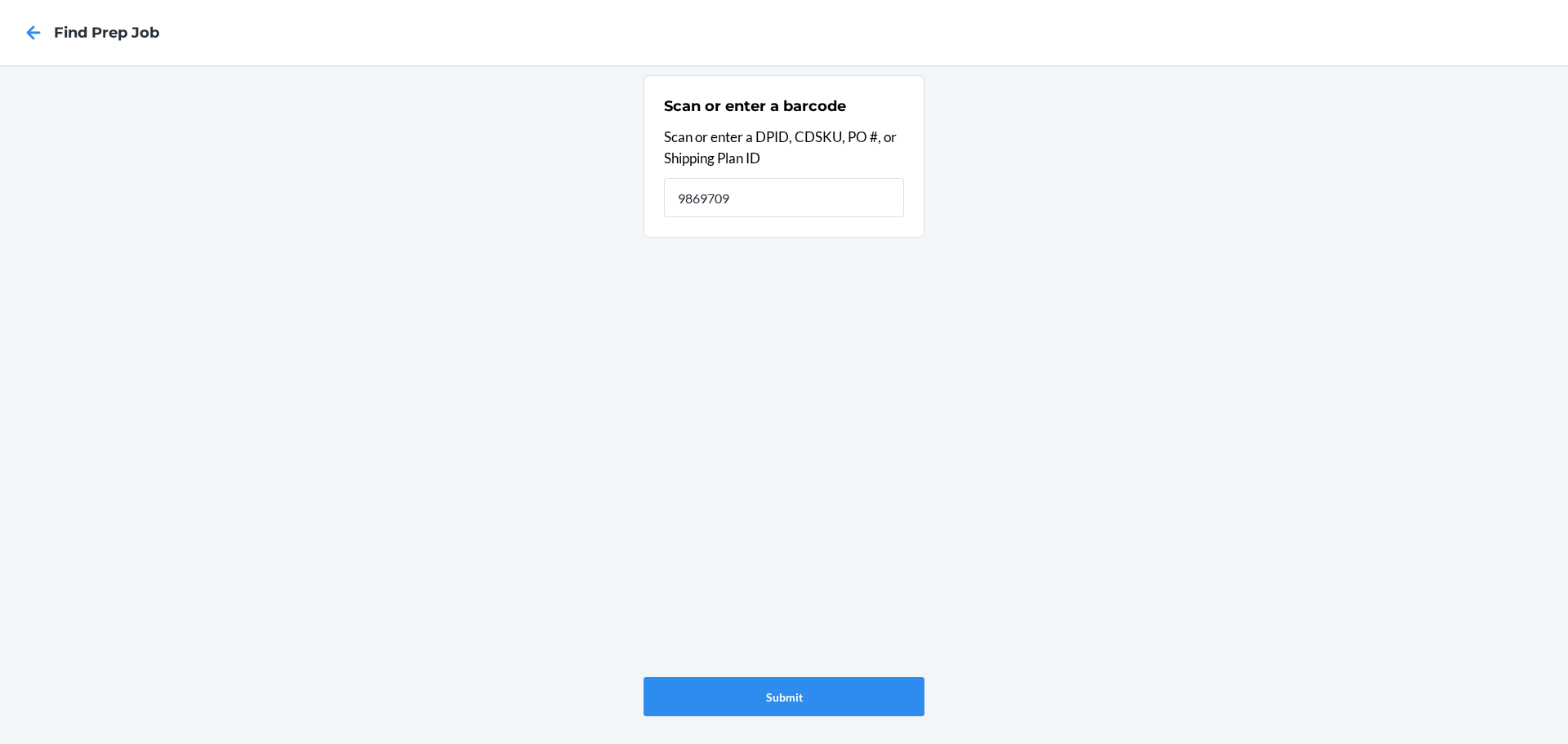 type on "9869709" 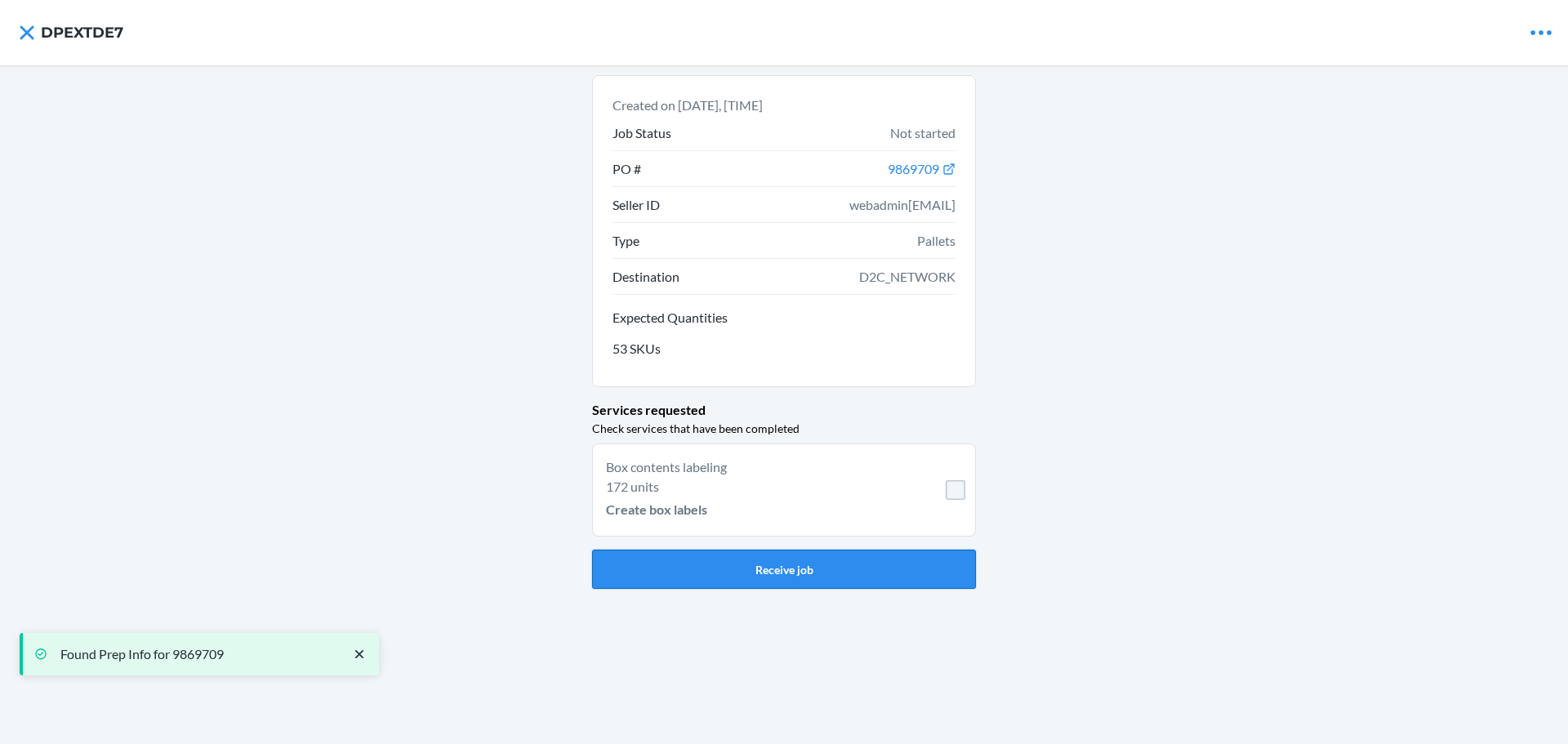 click on "Receive job" at bounding box center (784, 569) 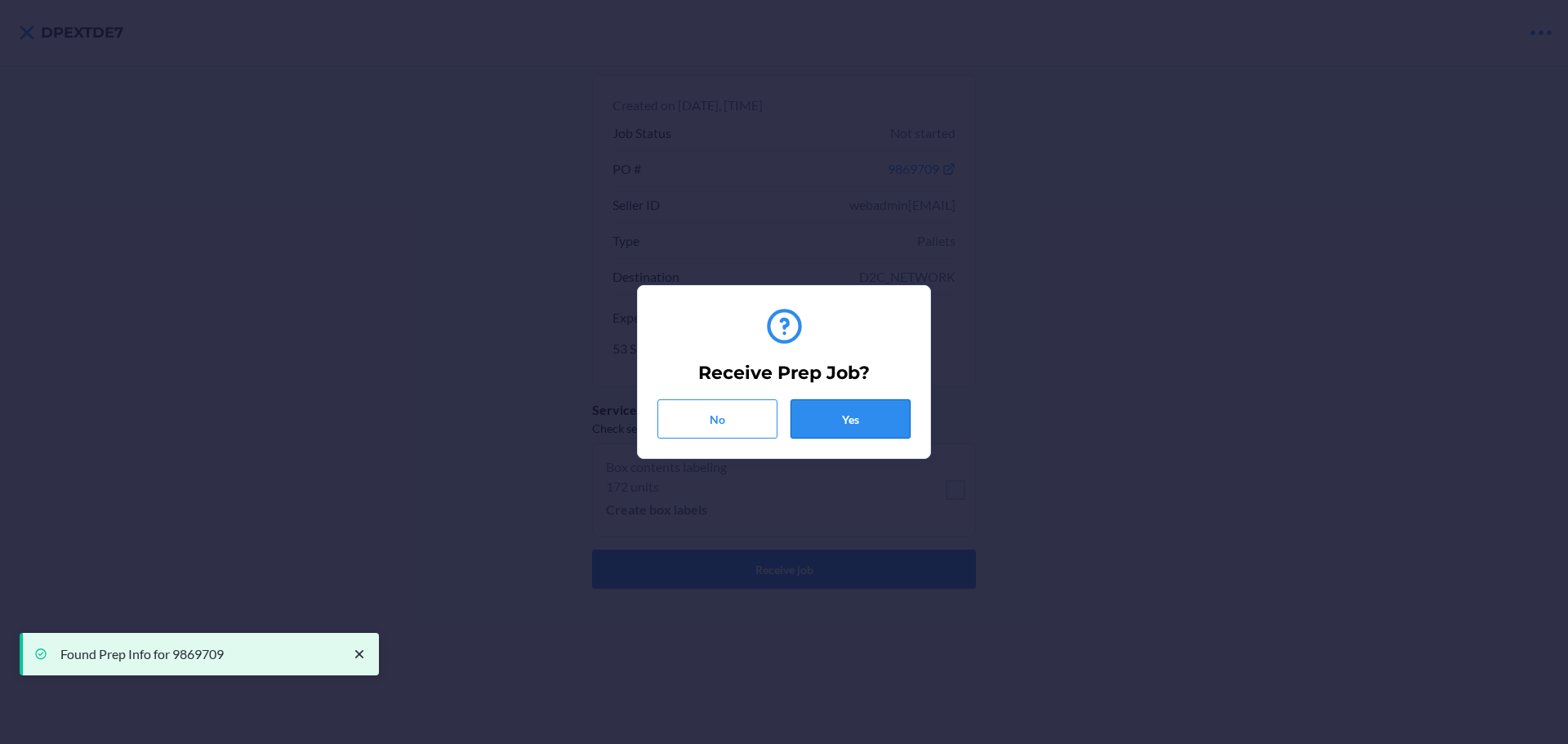 click on "Yes" at bounding box center (850, 419) 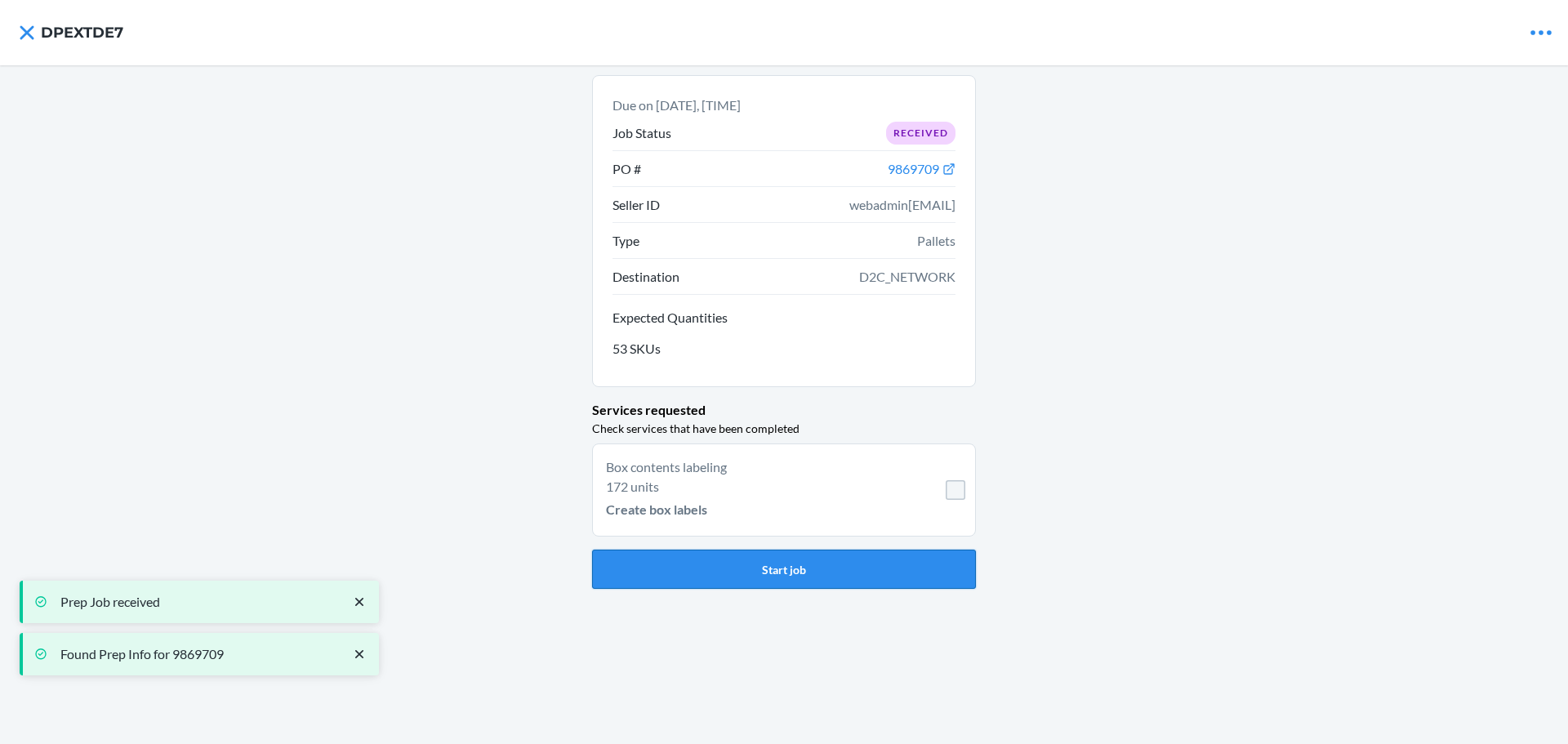 click on "Start job" at bounding box center [784, 569] 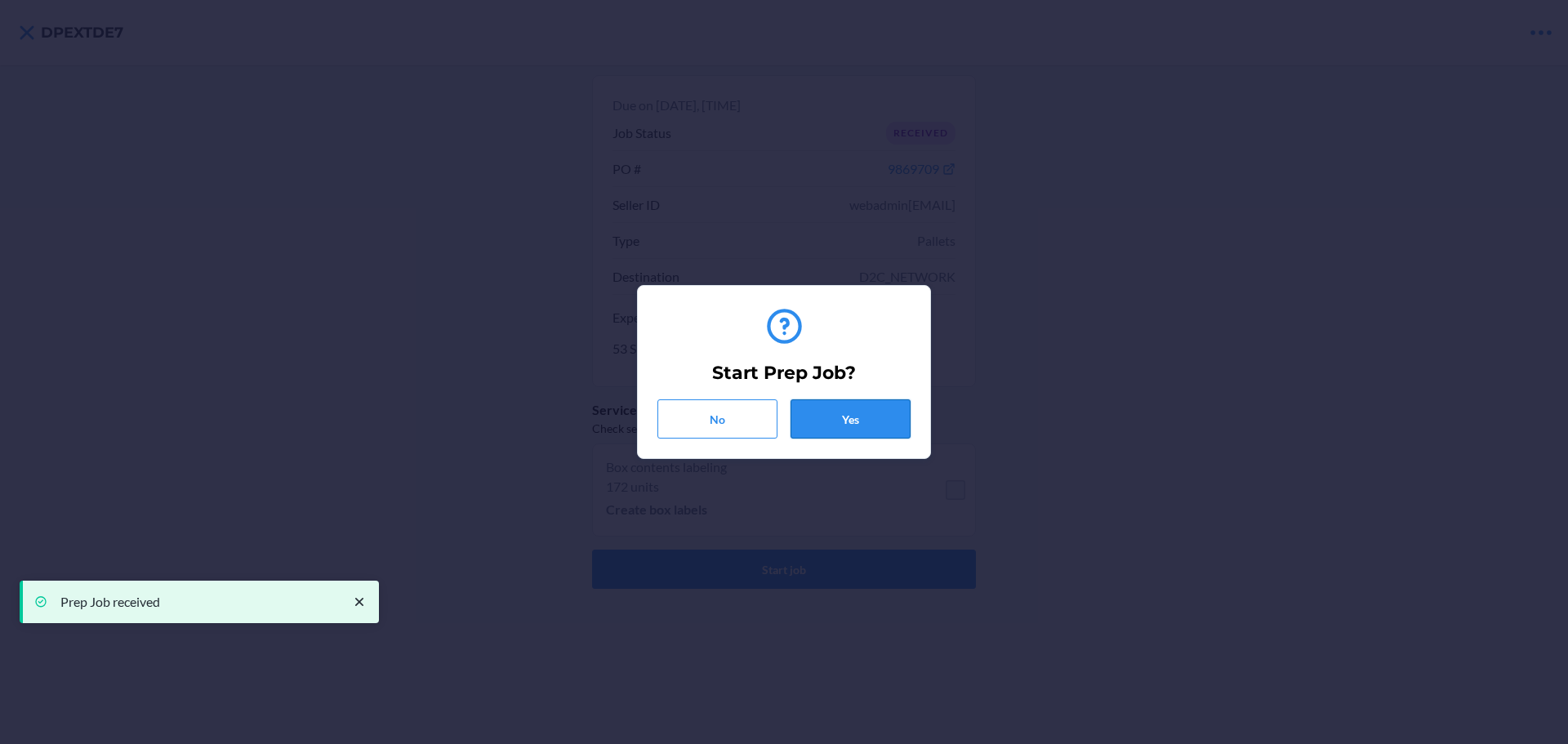 click on "Yes" at bounding box center [850, 419] 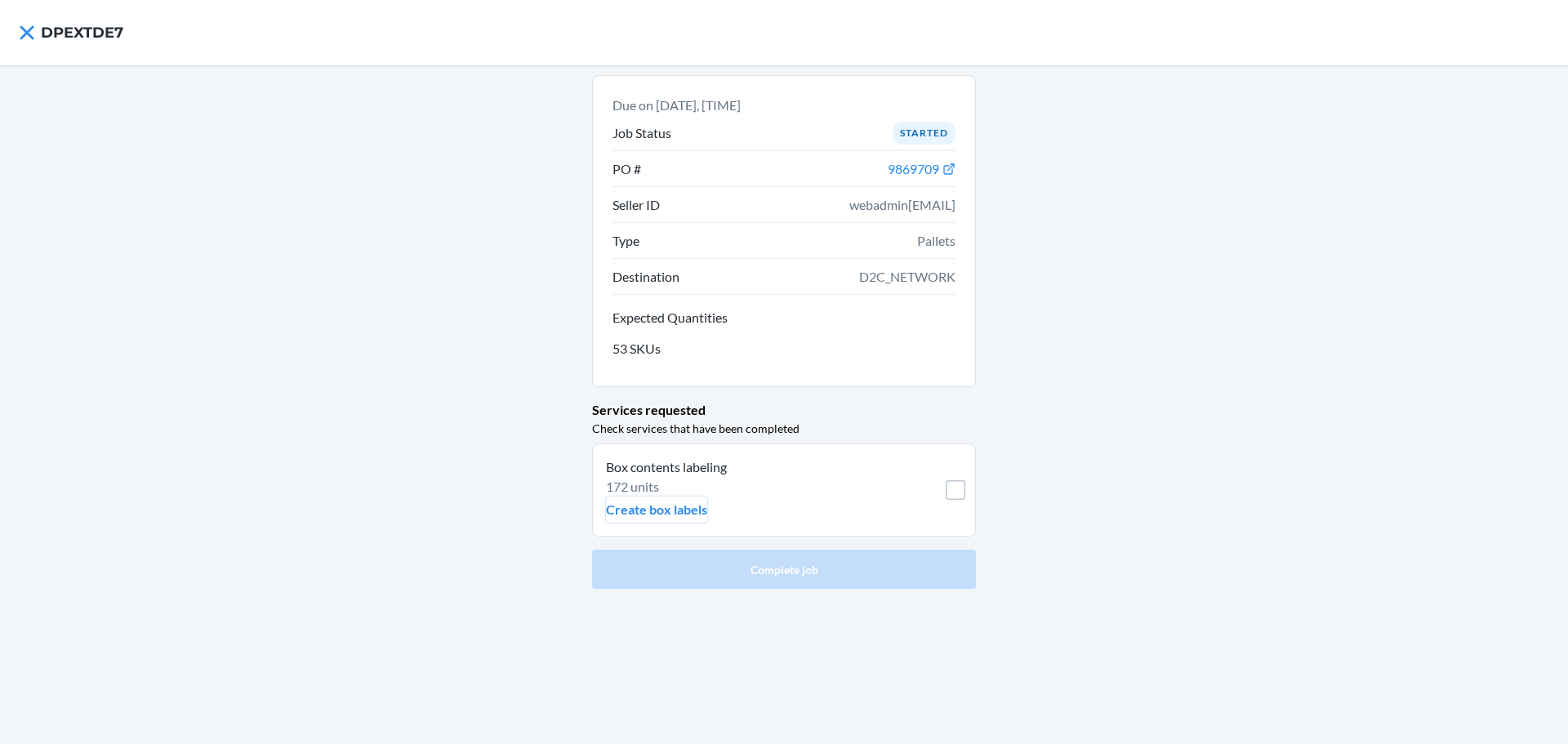 click on "Create box labels" at bounding box center [657, 510] 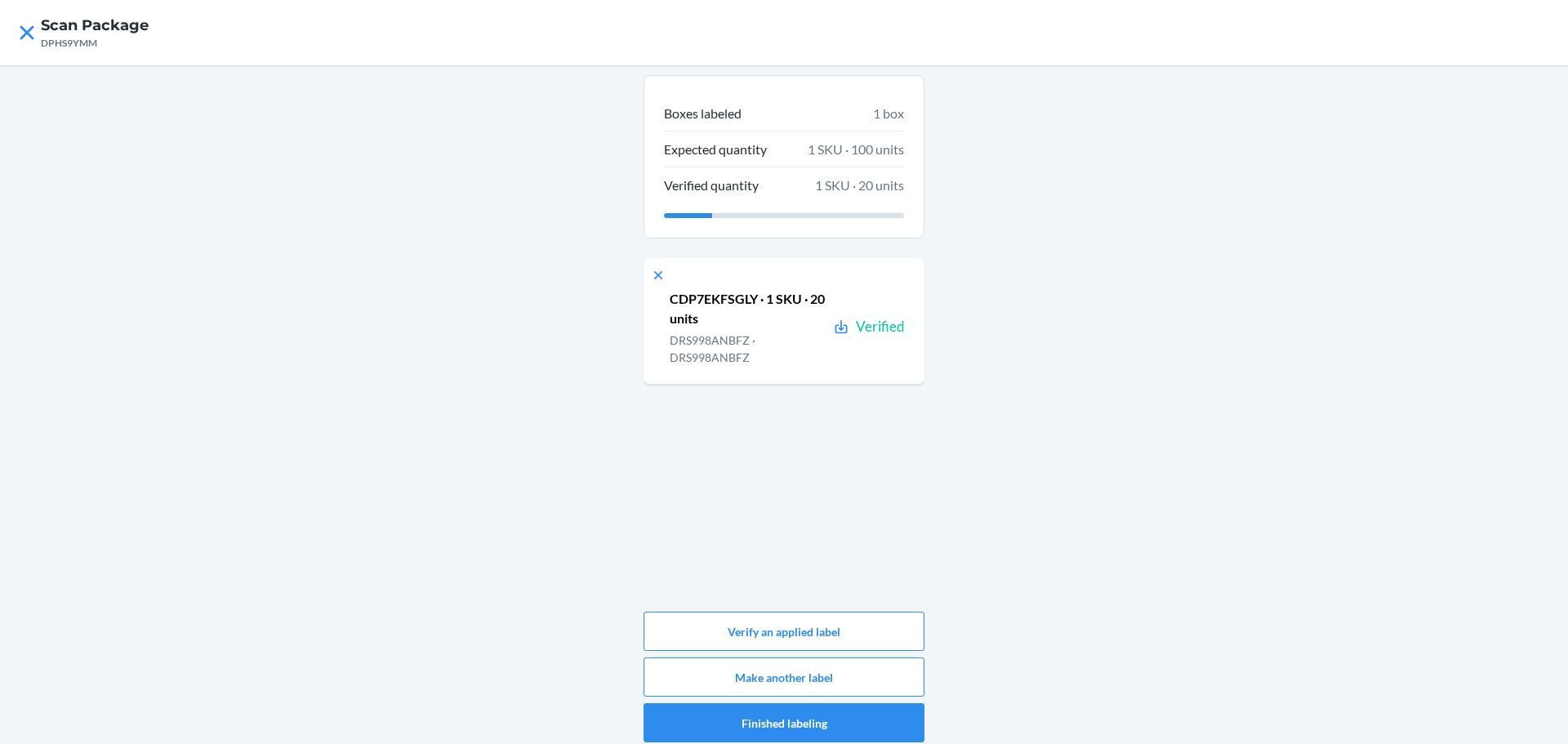 scroll, scrollTop: 0, scrollLeft: 0, axis: both 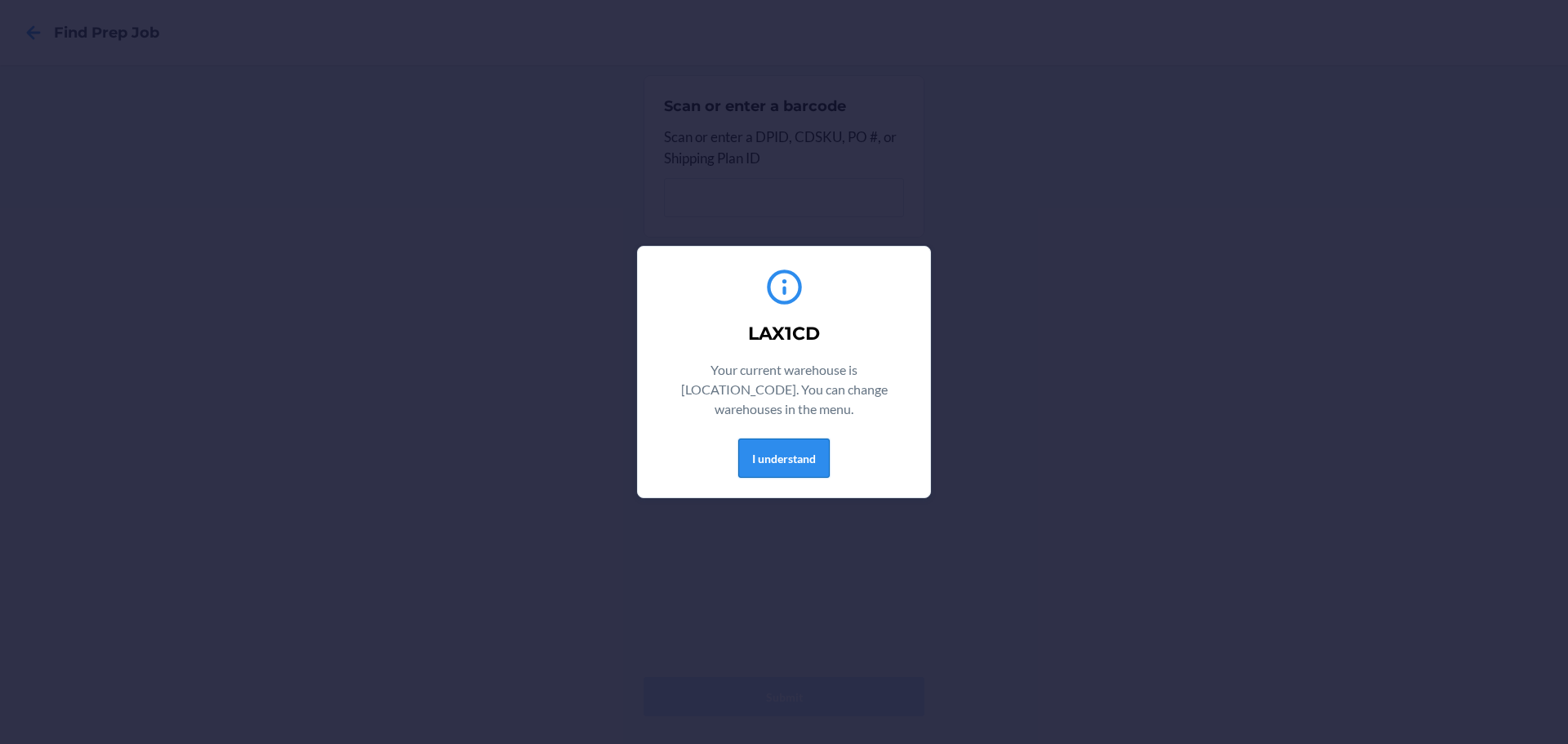 click on "I understand" at bounding box center [784, 458] 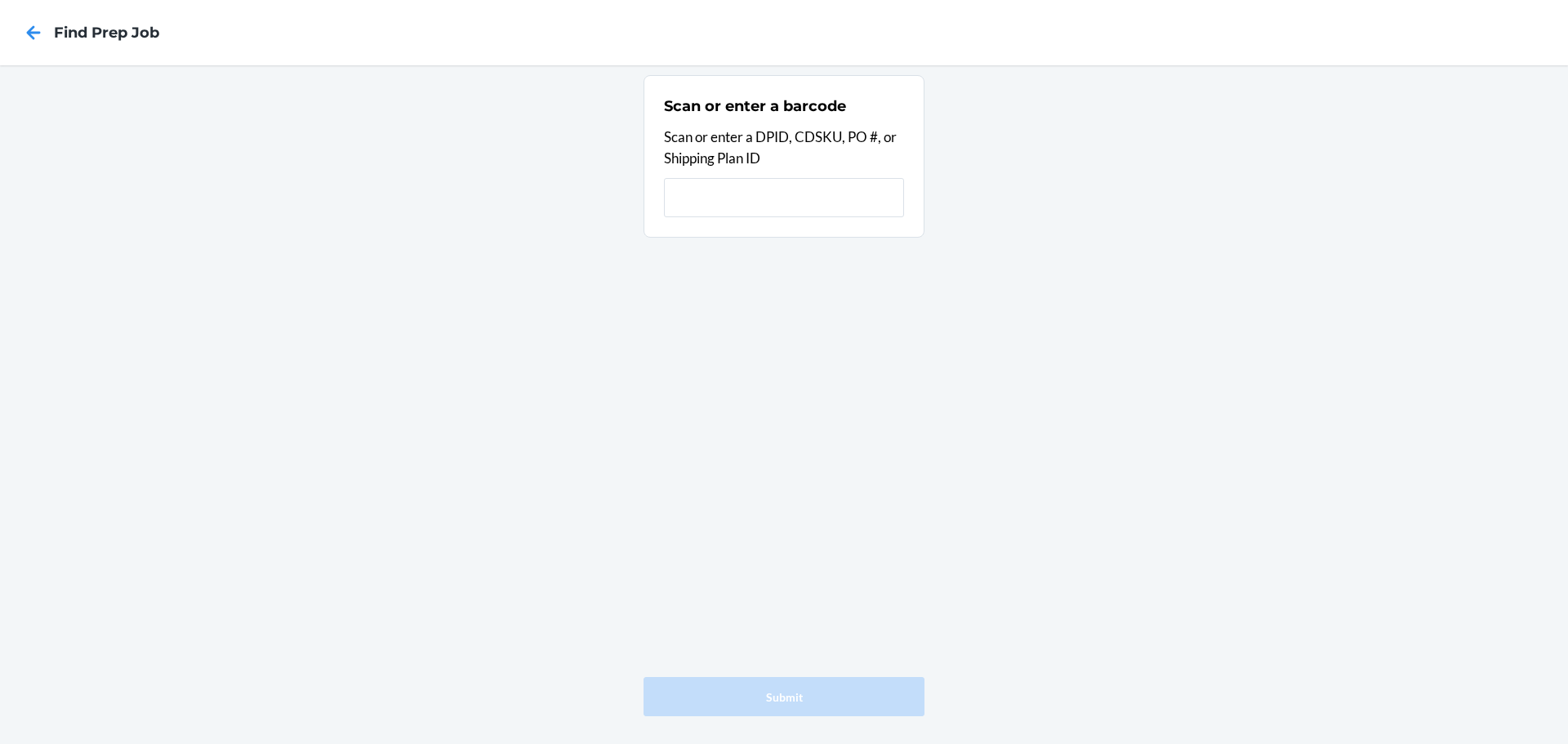 click on "Find Prep Job" at bounding box center (106, 33) 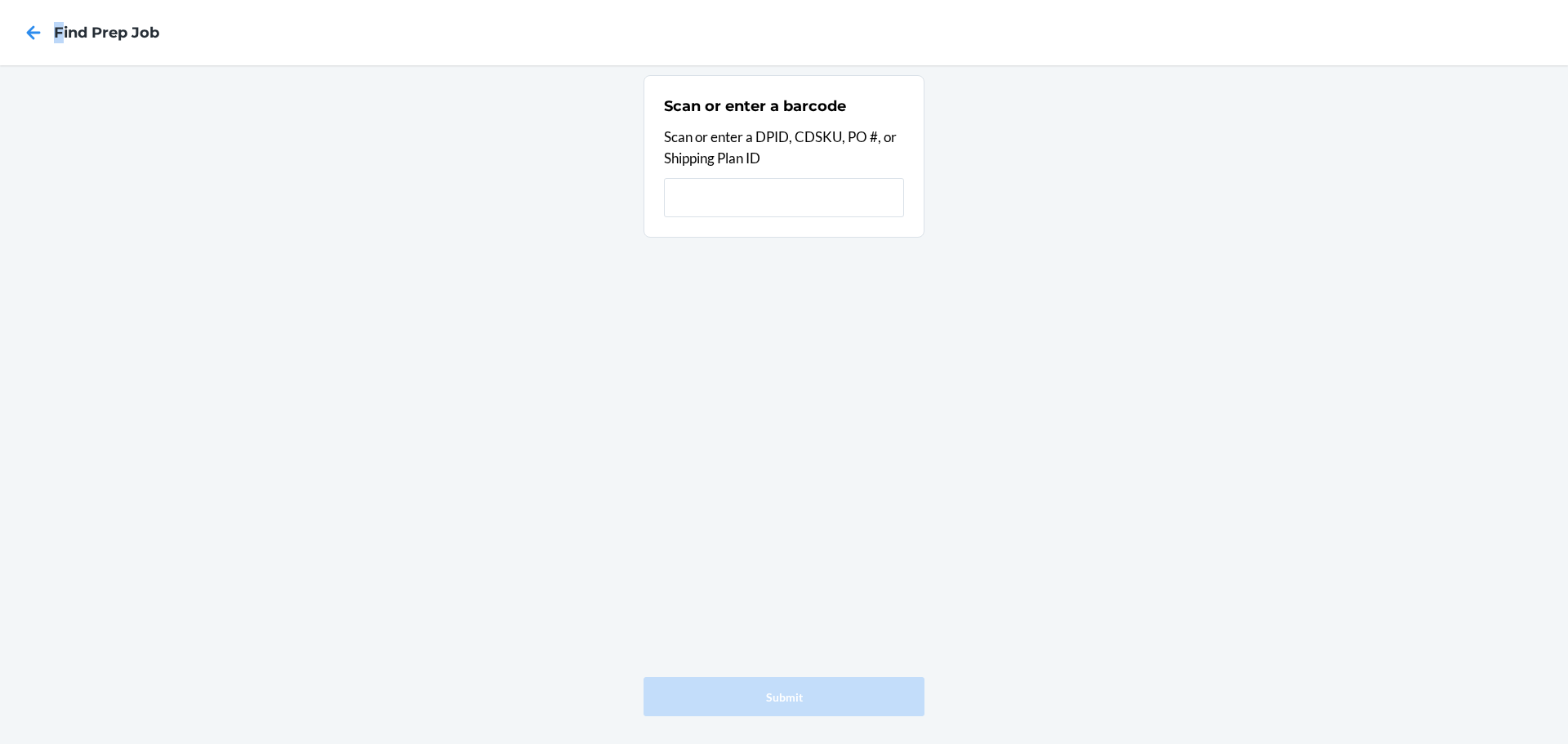 drag, startPoint x: 59, startPoint y: 36, endPoint x: 48, endPoint y: 38, distance: 11.18034 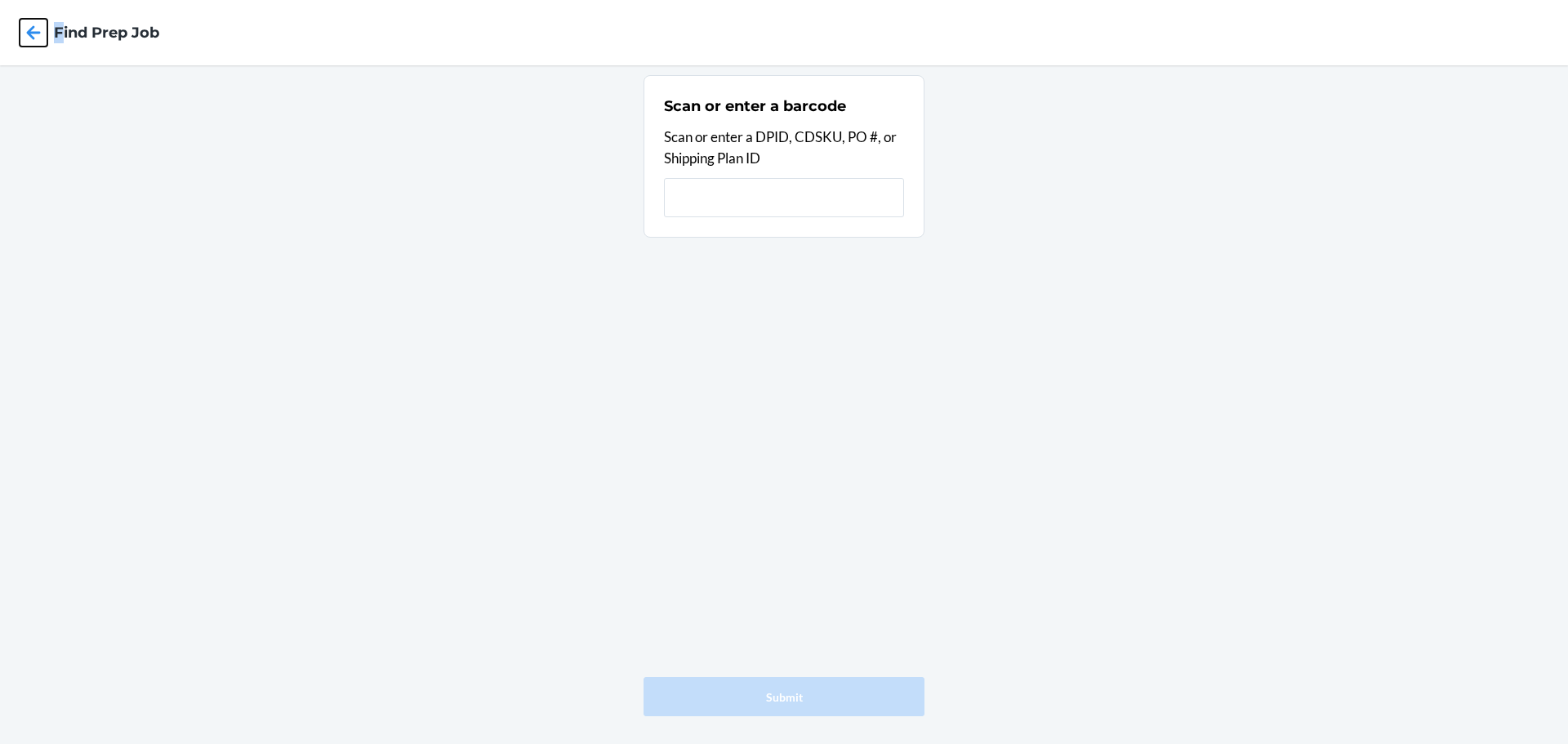 click 